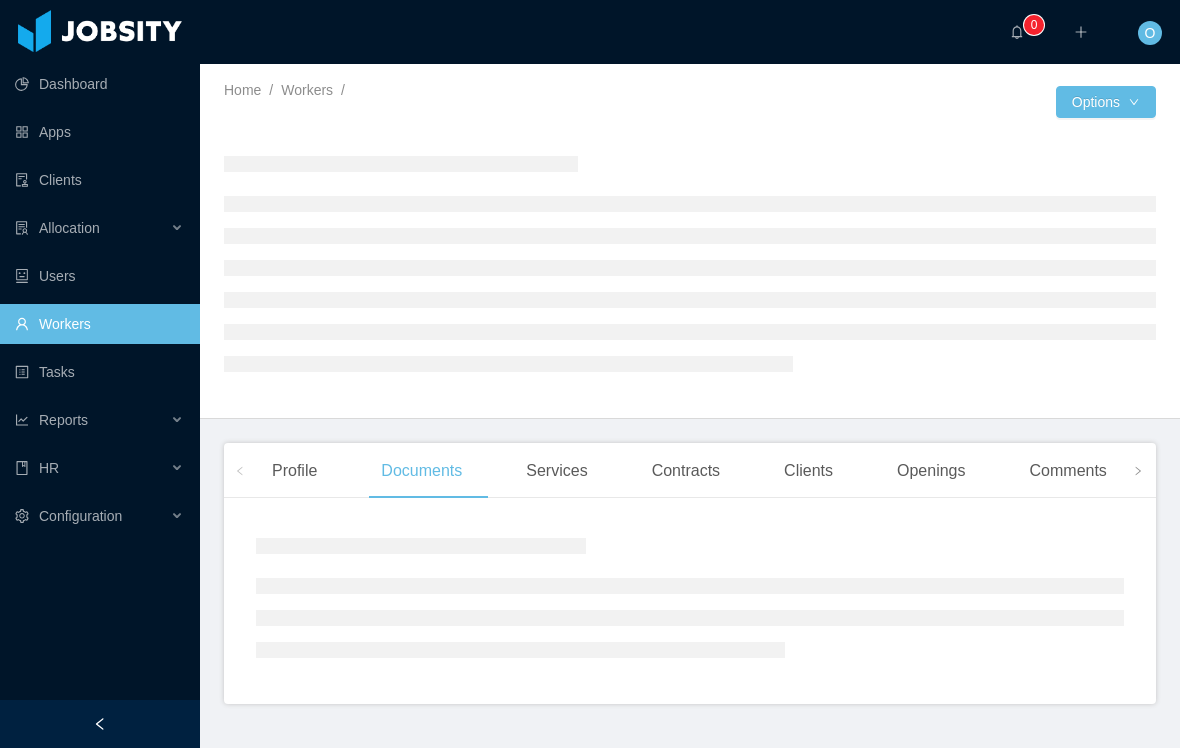 scroll, scrollTop: 0, scrollLeft: 0, axis: both 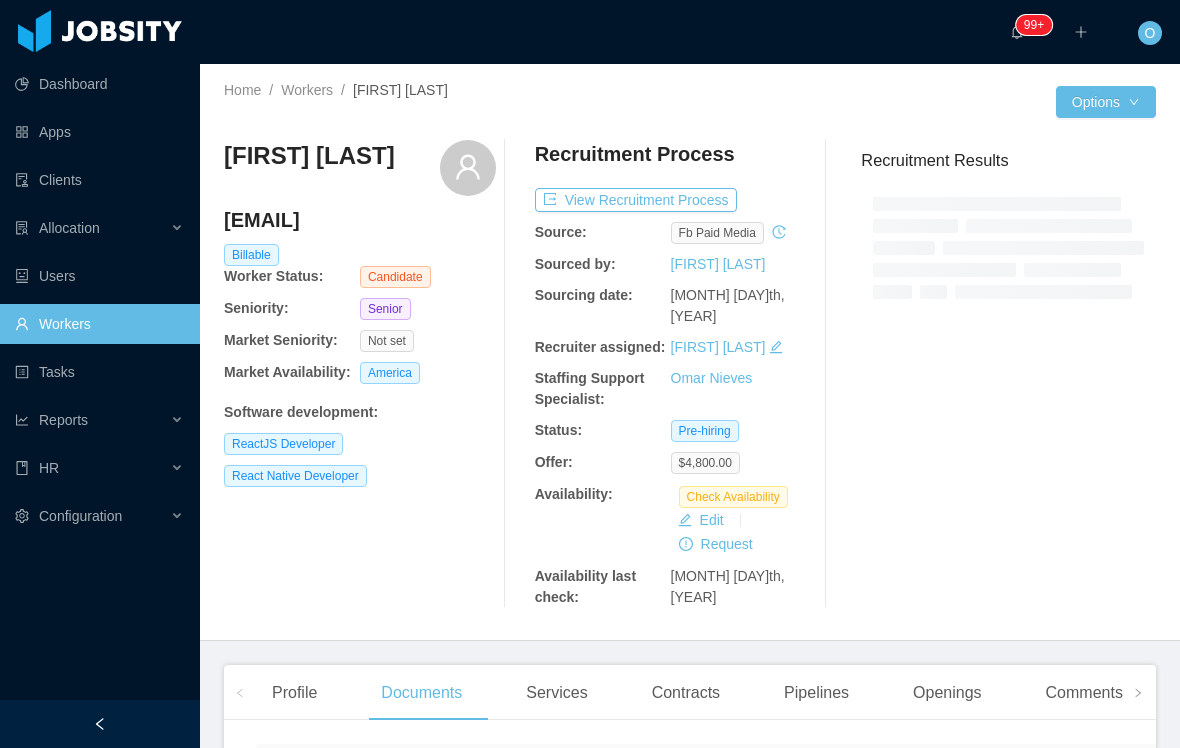 click on "Edit" at bounding box center (701, 520) 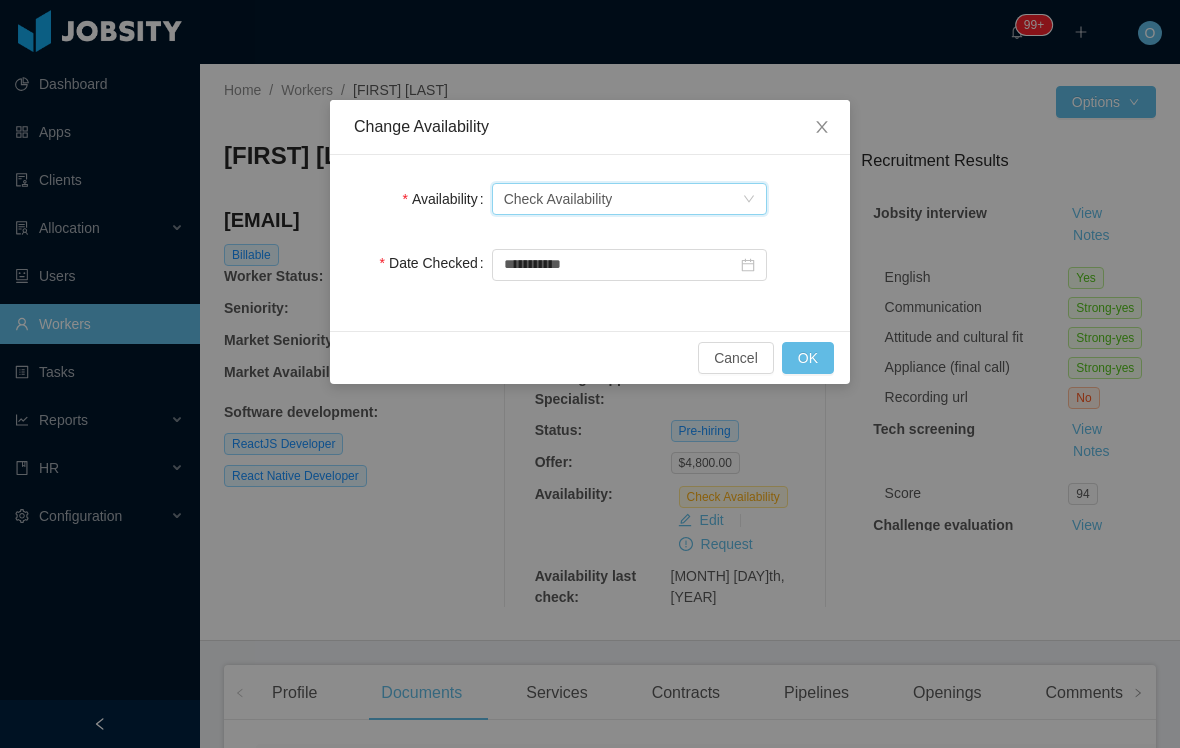 click 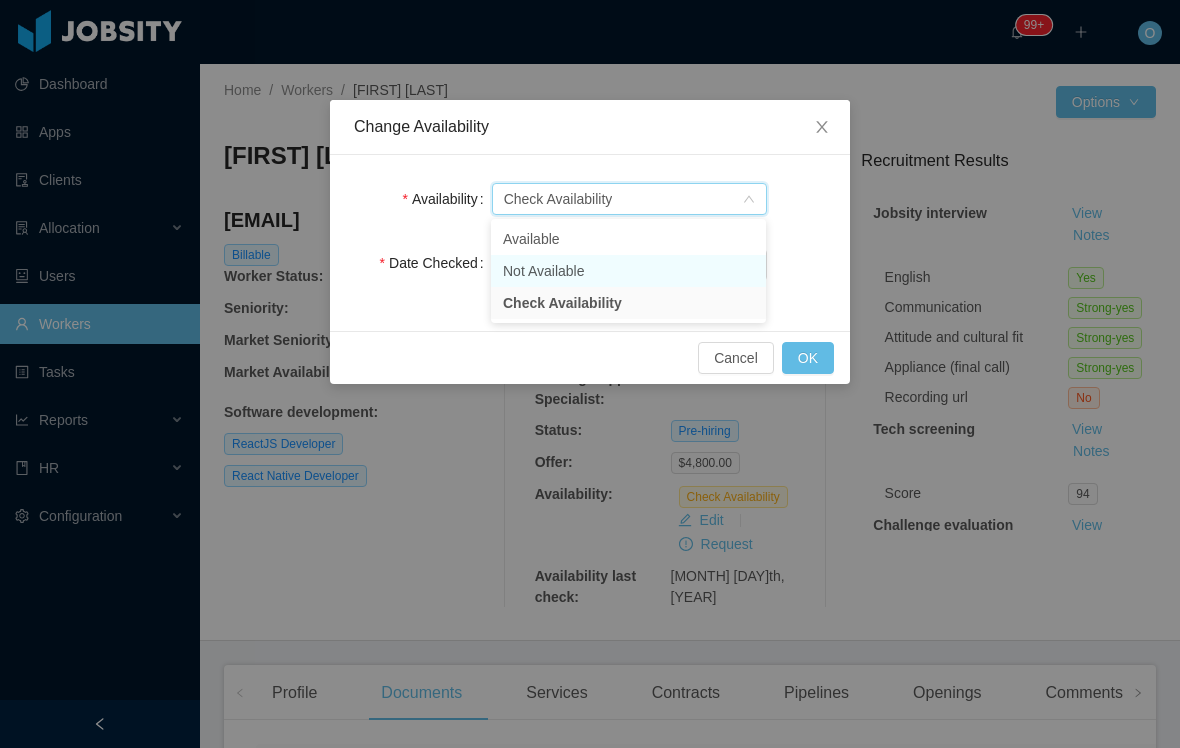 click on "Not Available" at bounding box center [628, 271] 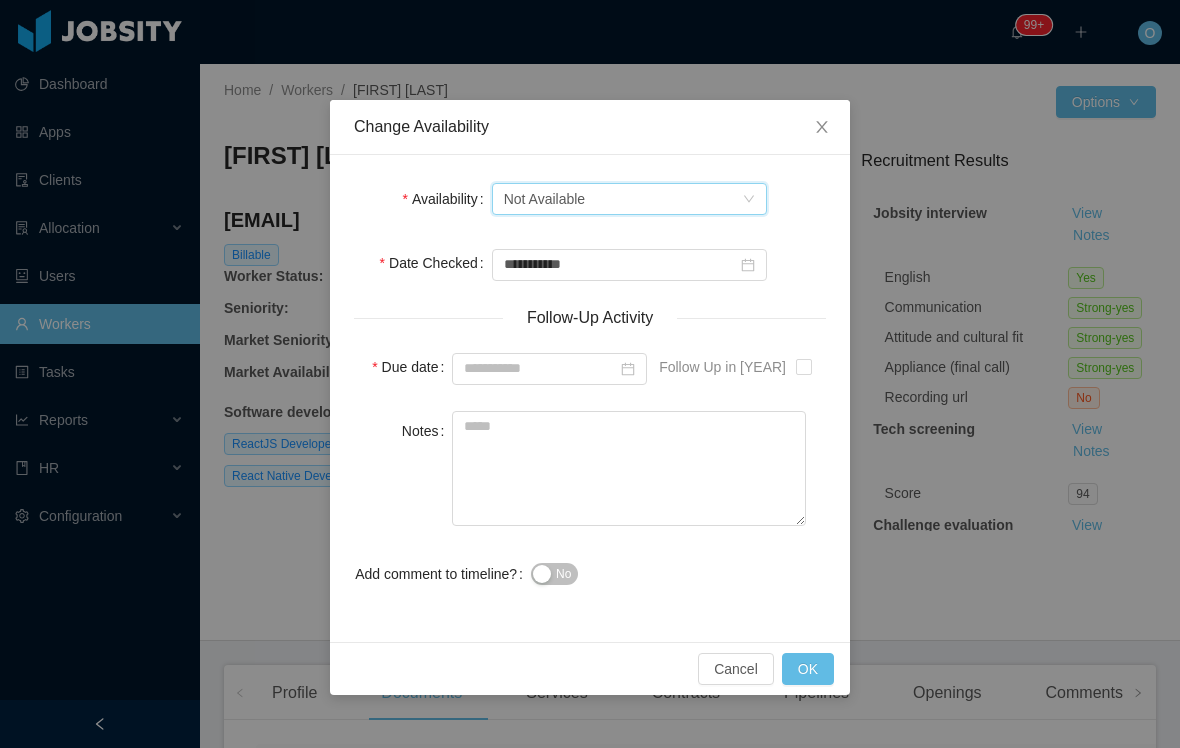 click at bounding box center [804, 367] 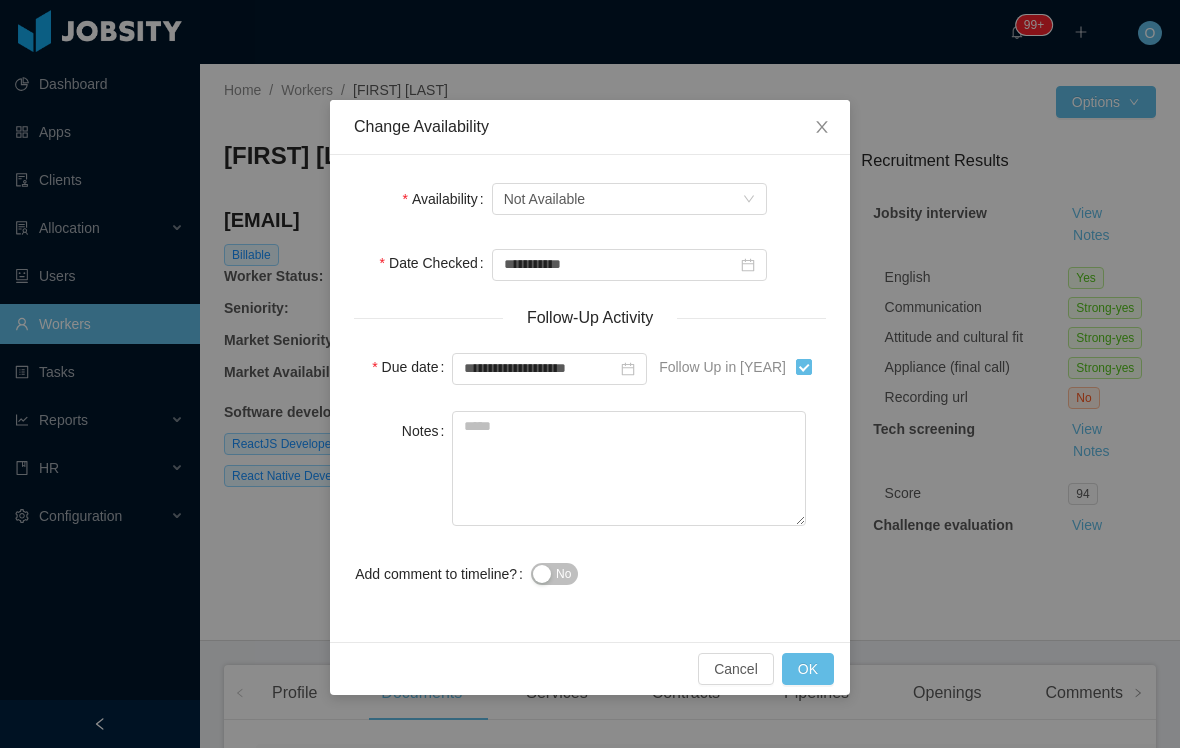 click on "OK" at bounding box center (808, 669) 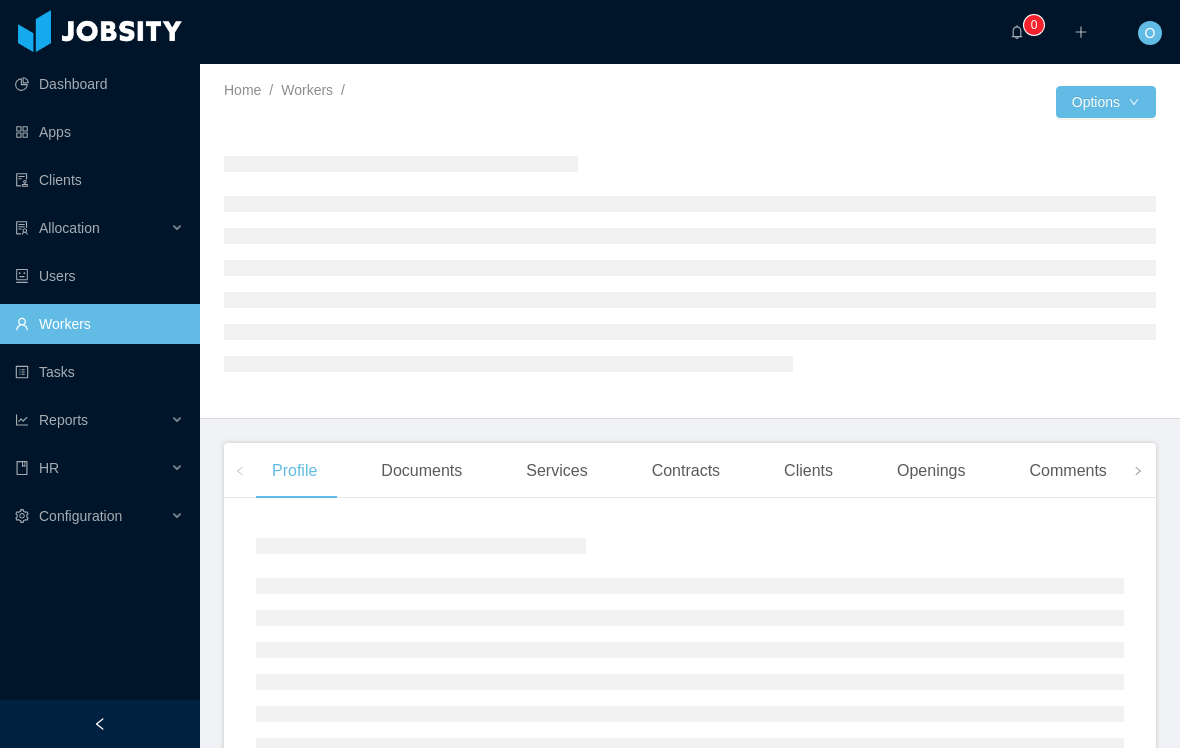 scroll, scrollTop: 0, scrollLeft: 0, axis: both 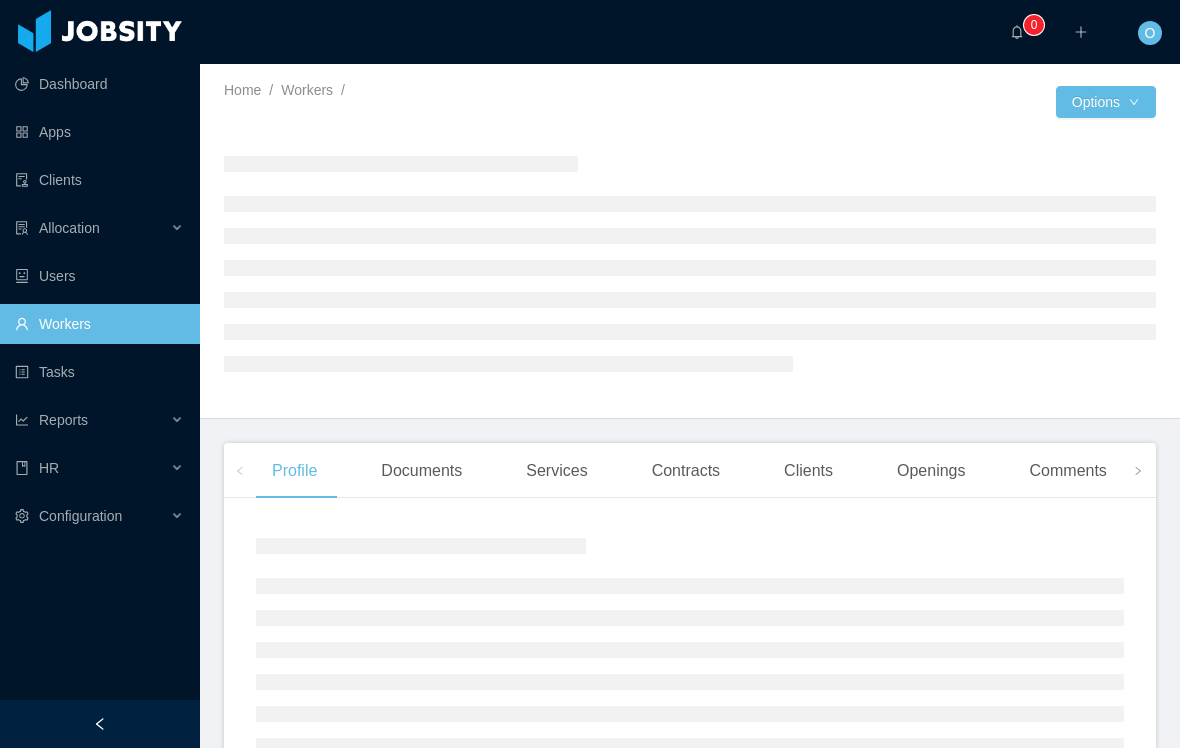 click 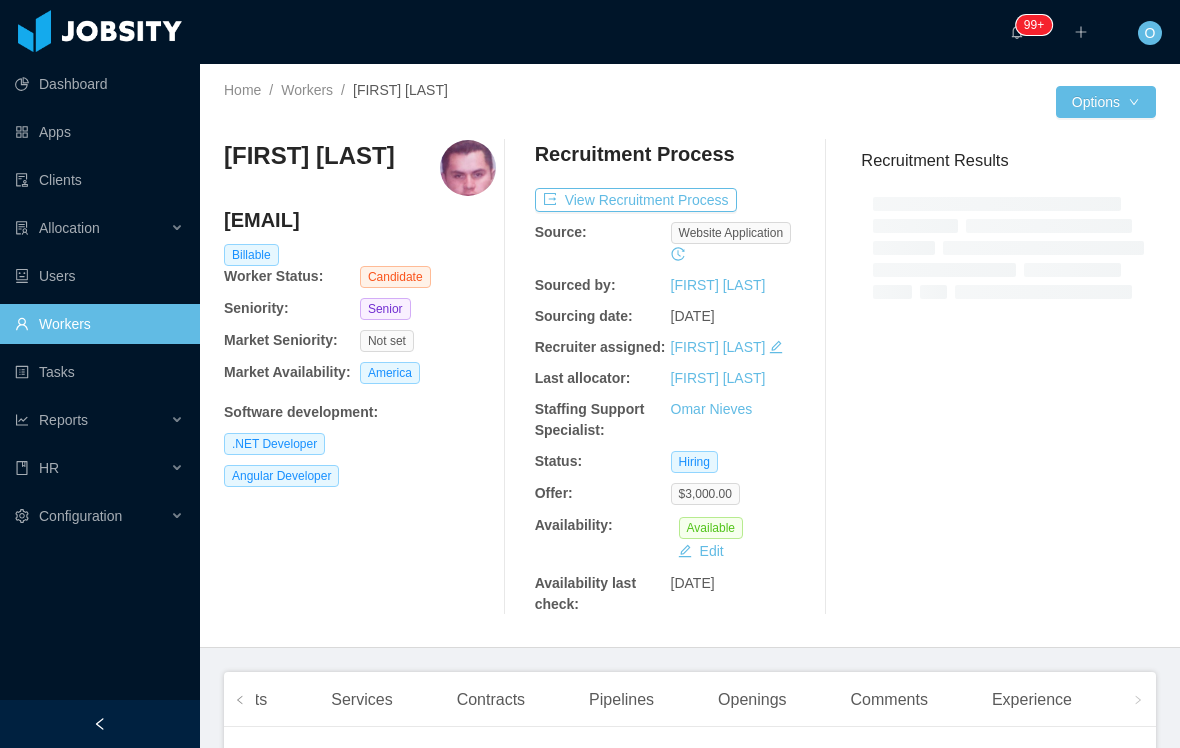 click on "Recruitment Results" at bounding box center [1000, 377] 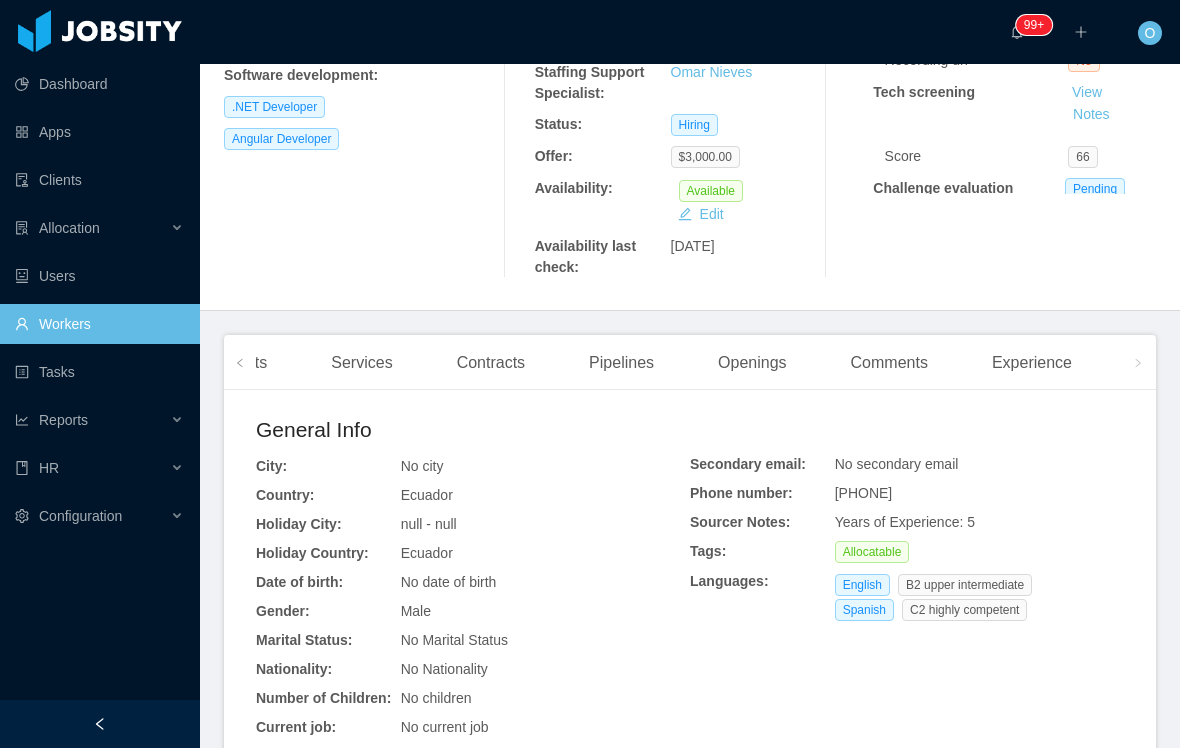scroll, scrollTop: 347, scrollLeft: 0, axis: vertical 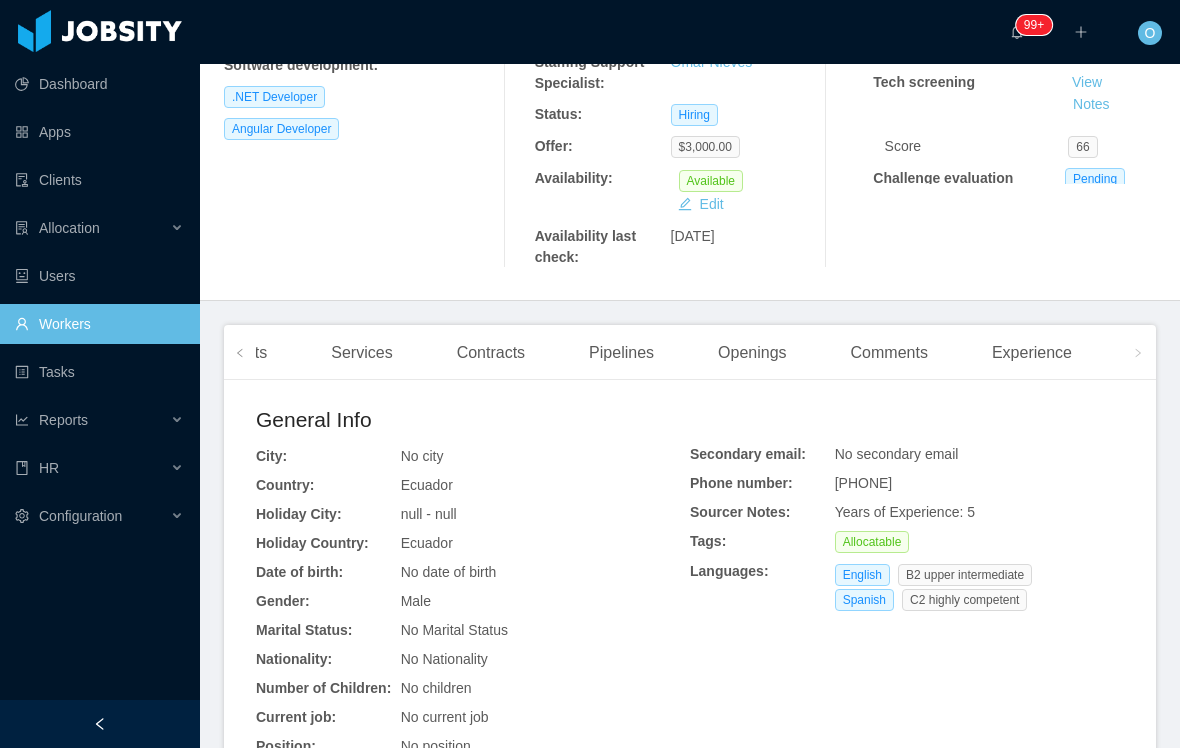 click on "Experience" at bounding box center [1032, 353] 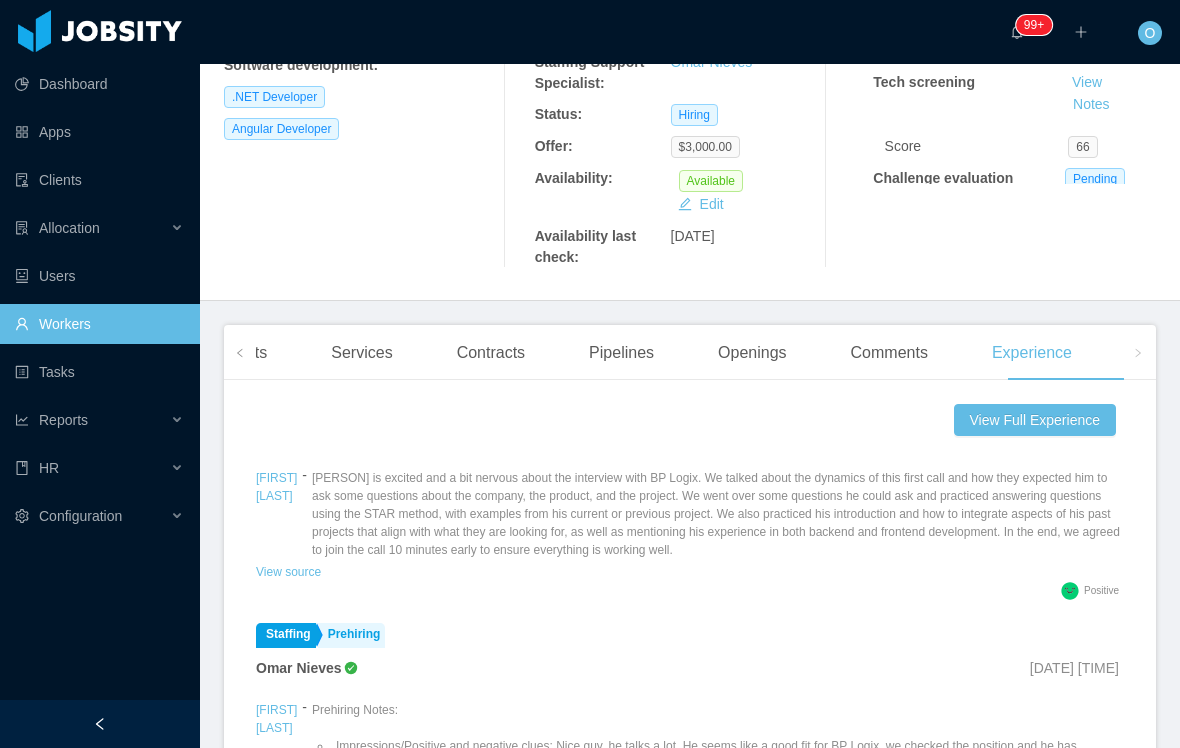 scroll, scrollTop: 66, scrollLeft: 0, axis: vertical 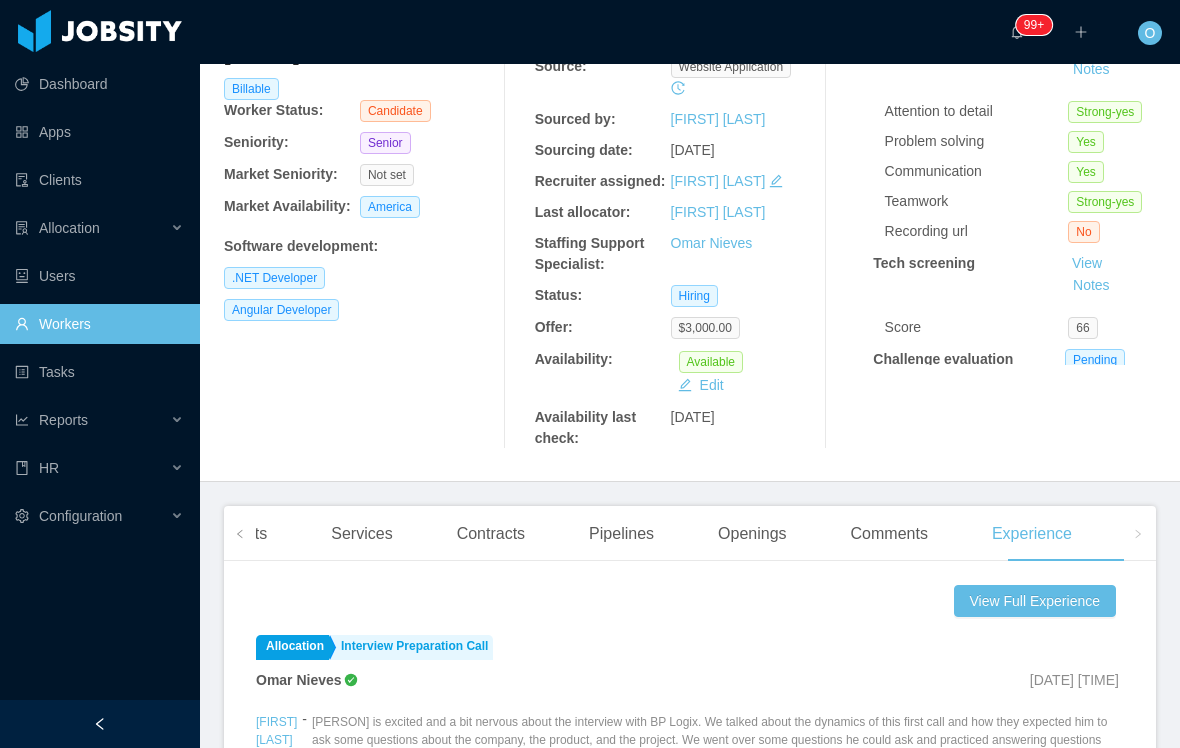 click at bounding box center (240, 534) 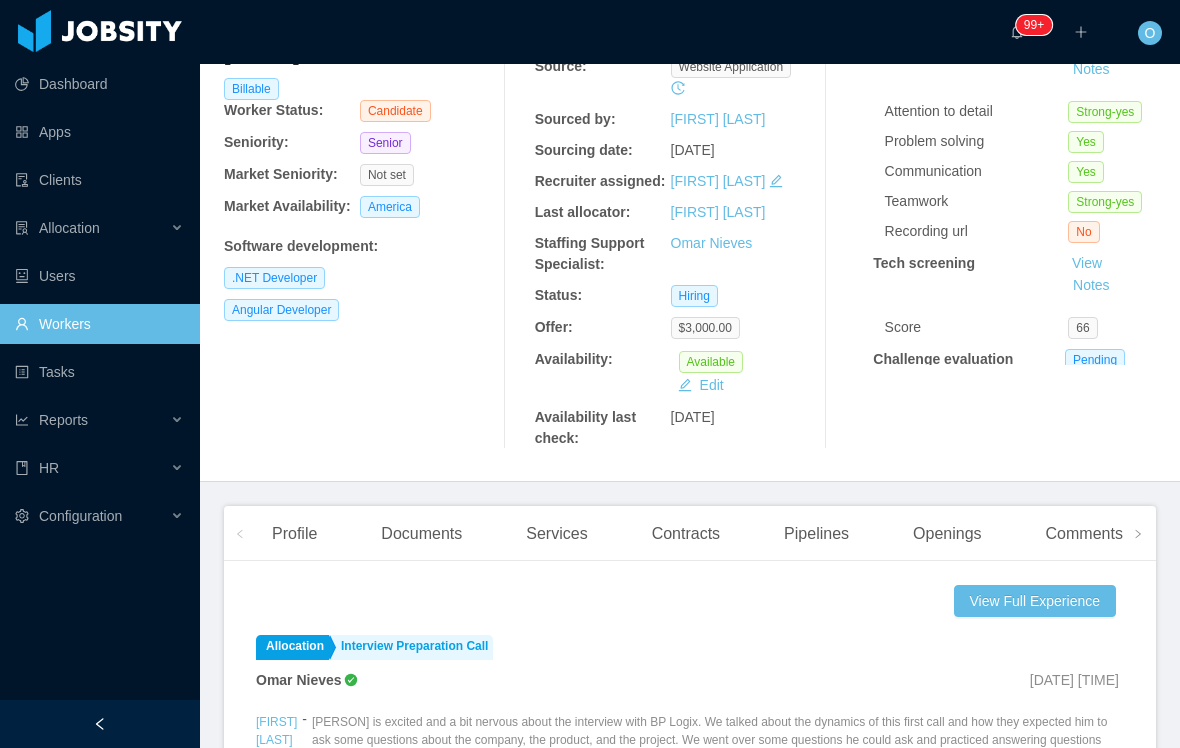 click on "Profile" at bounding box center [294, 534] 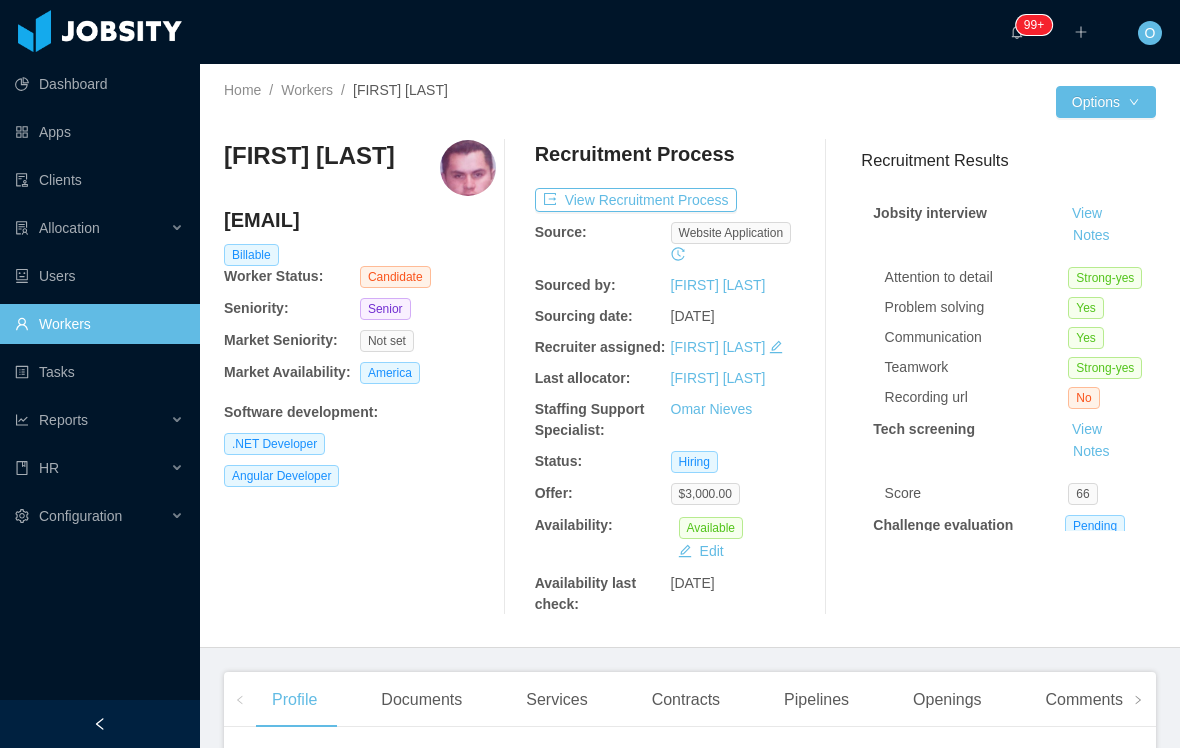 scroll, scrollTop: 0, scrollLeft: 0, axis: both 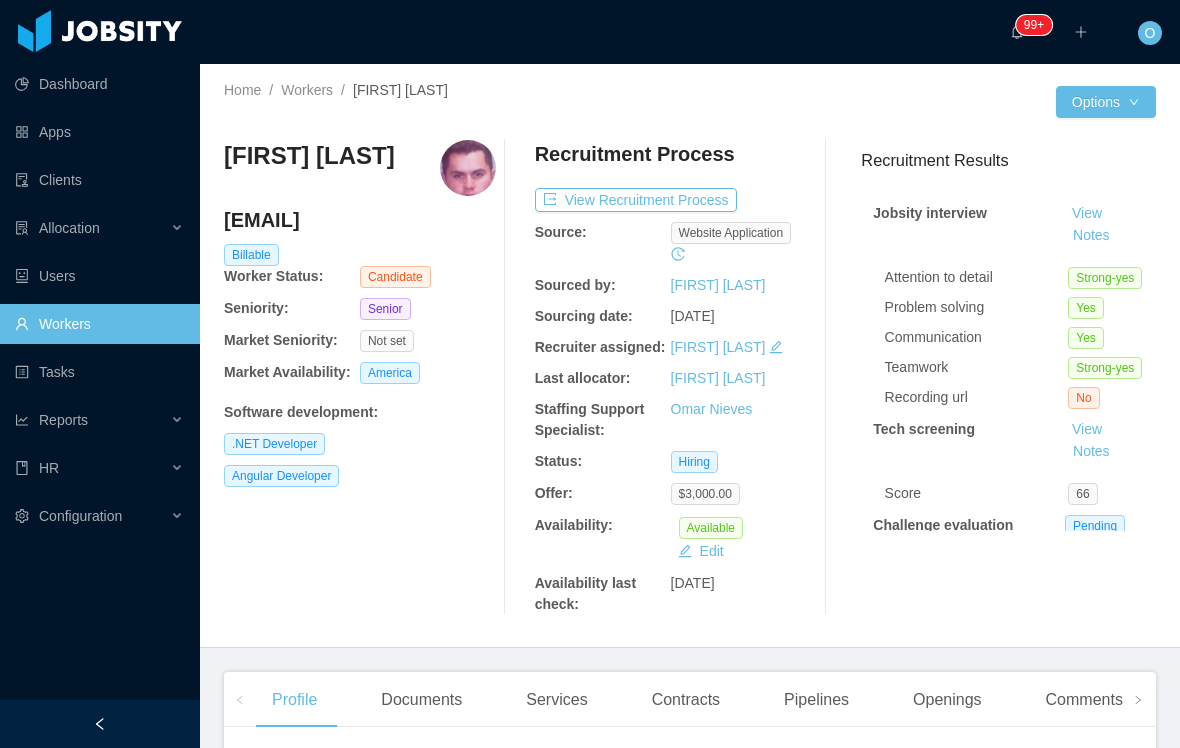 copy on "fernando_valenzuela23" 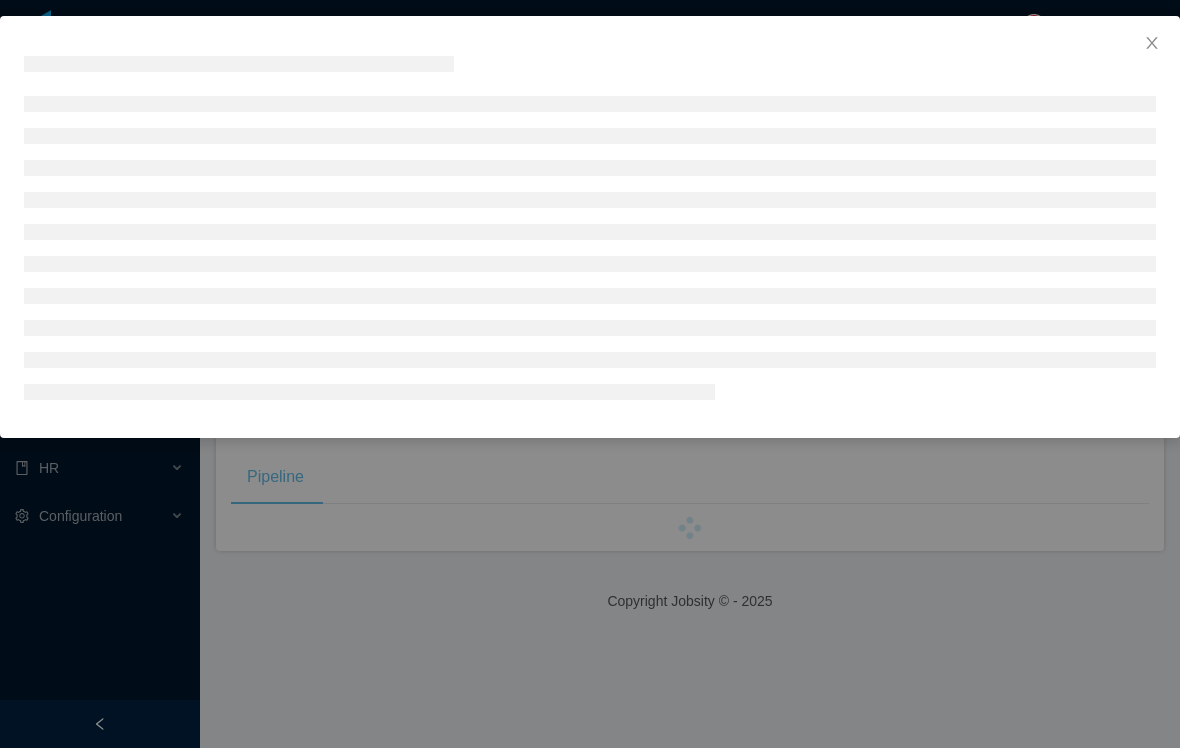 scroll, scrollTop: 0, scrollLeft: 0, axis: both 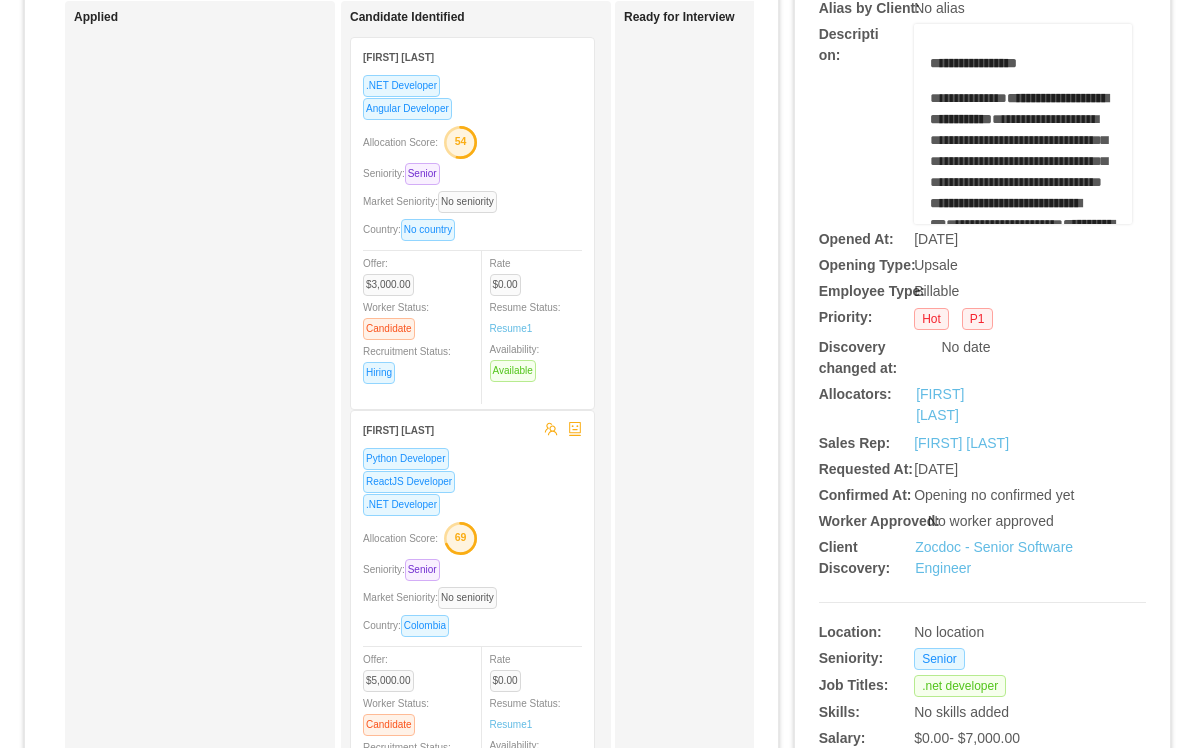 click on "Zocdoc - Senior Software Engineer" at bounding box center [994, 557] 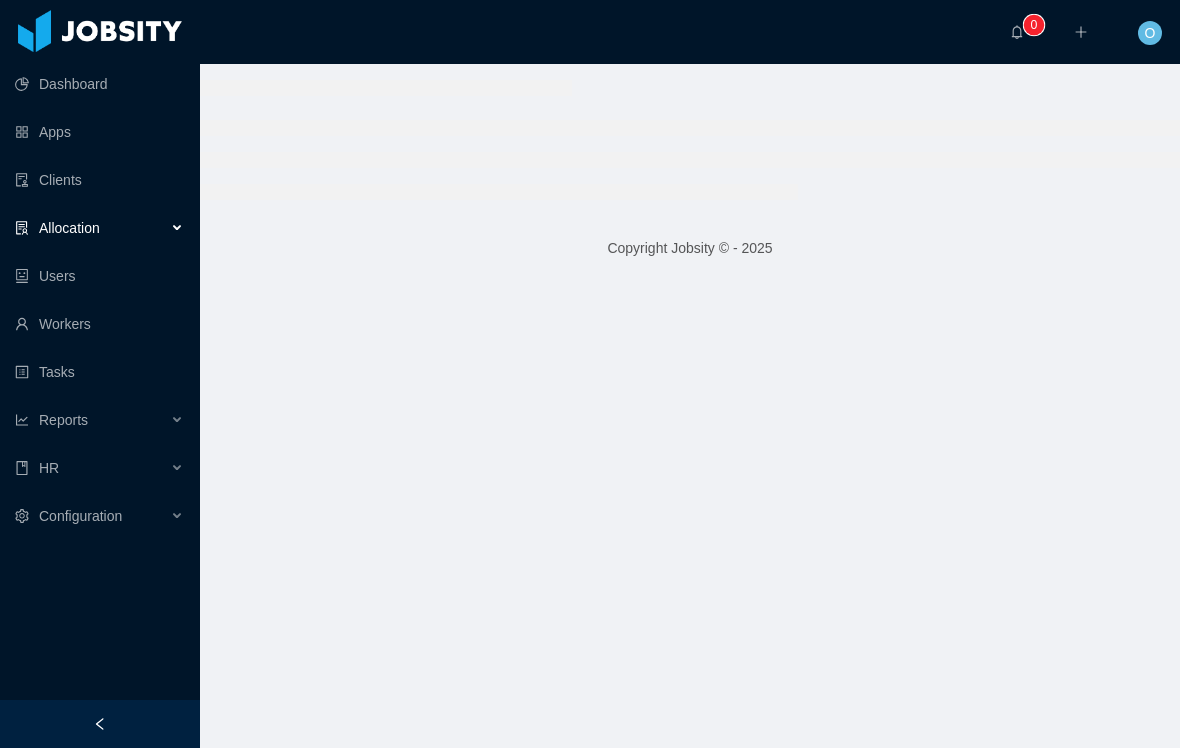 scroll, scrollTop: 0, scrollLeft: 0, axis: both 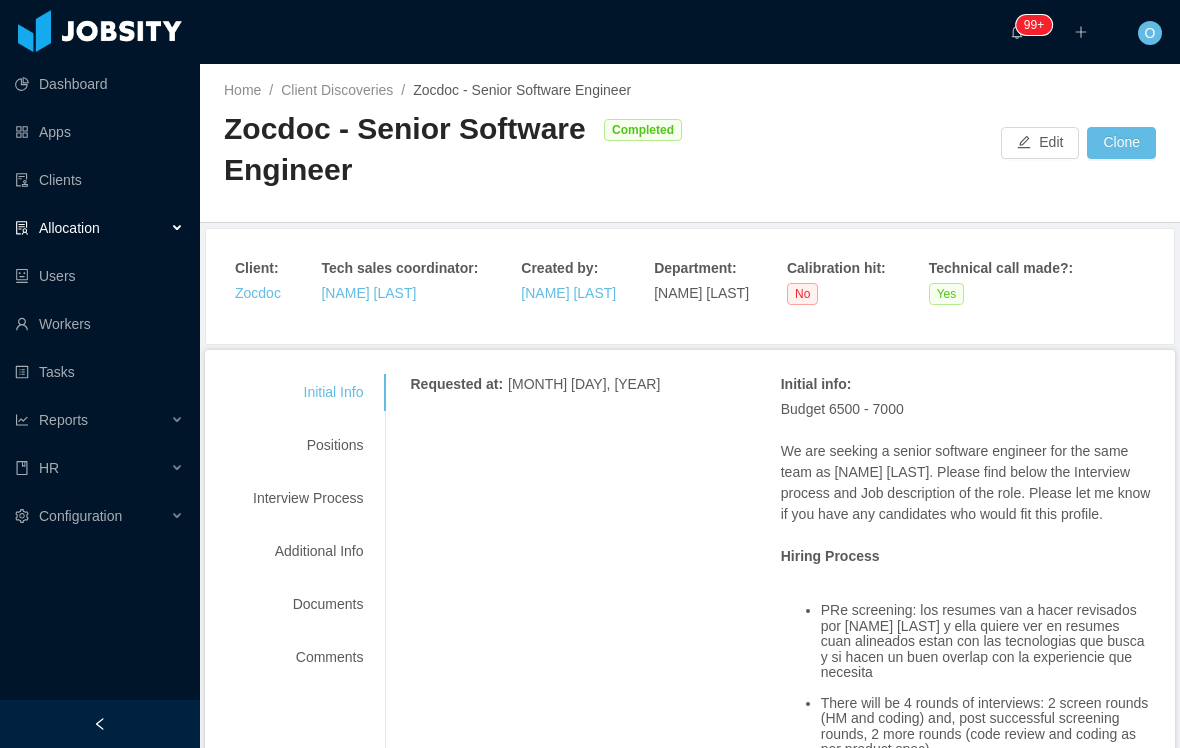 click on "Positions" at bounding box center (308, 445) 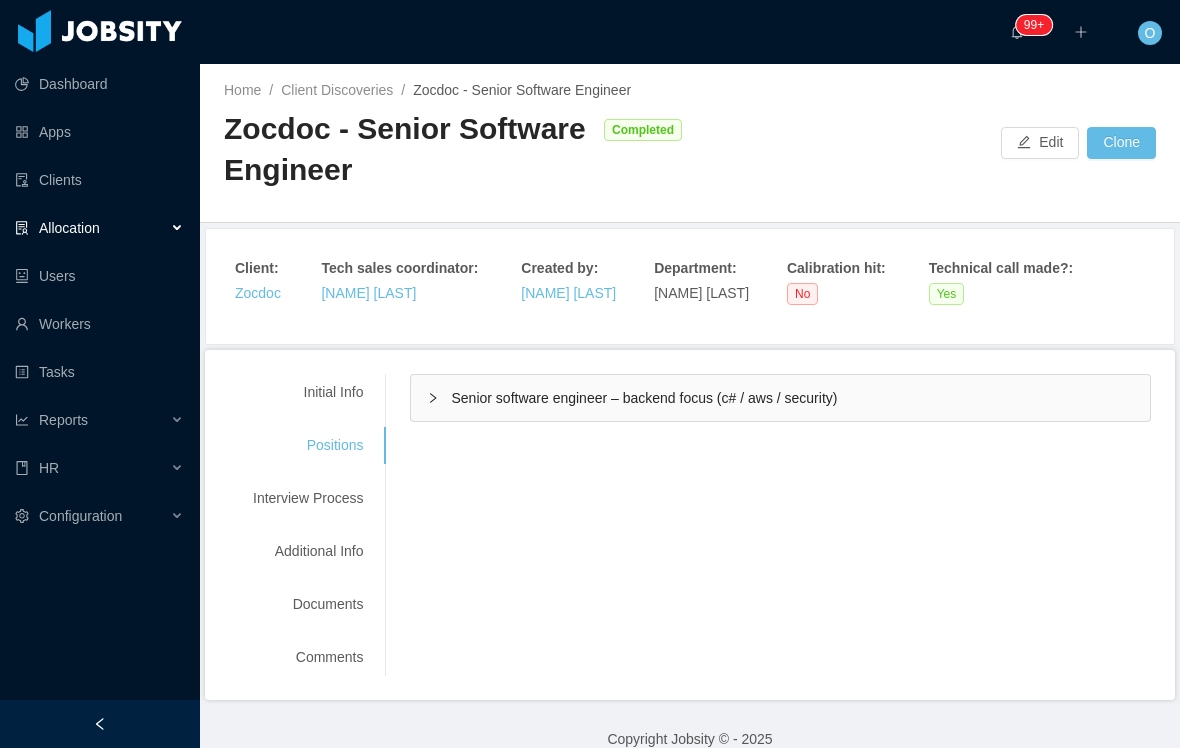 click on "Senior software engineer – backend focus (c# / aws / security)" at bounding box center (780, 398) 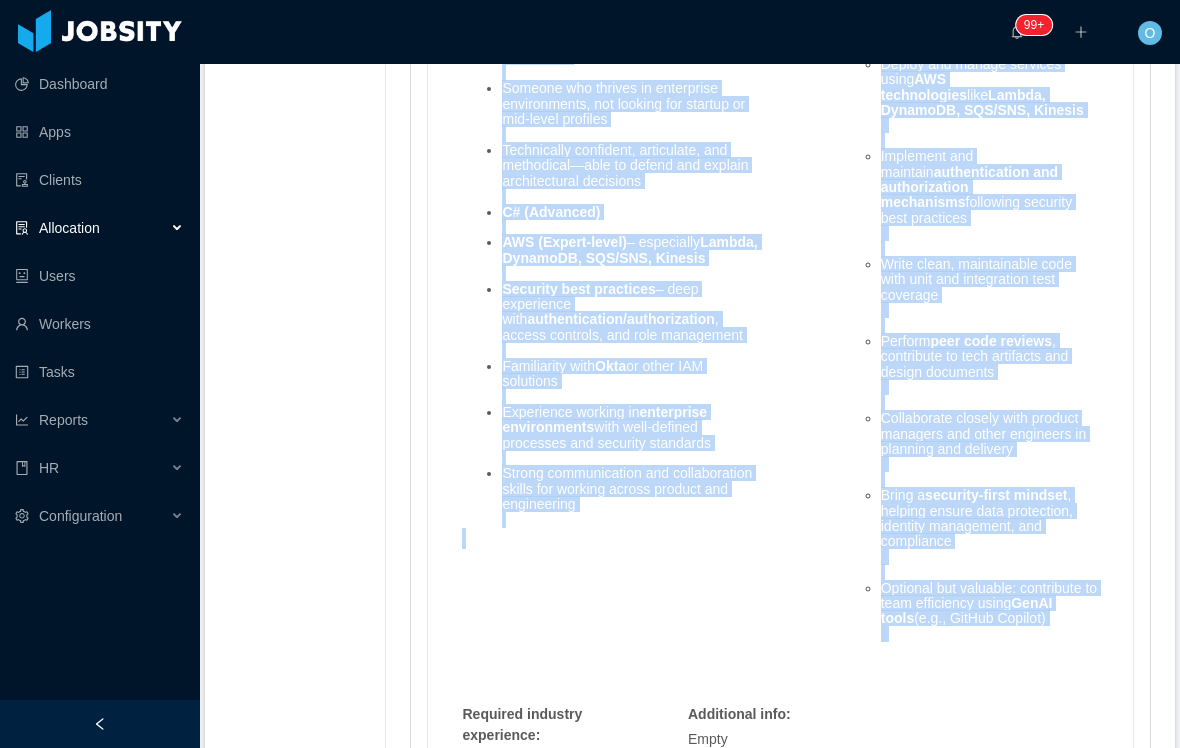 scroll, scrollTop: 1992, scrollLeft: 0, axis: vertical 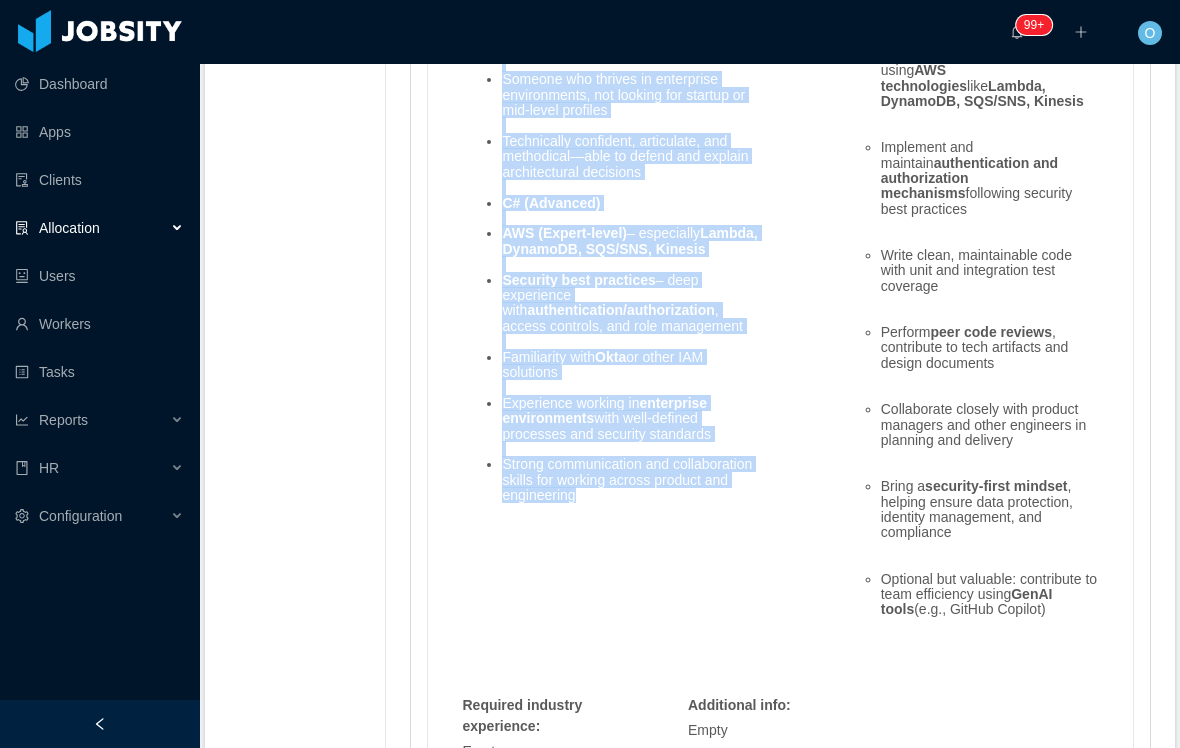 copy on "Mandatory skills : We’re hiring a  Senior Backend Software Engineer  to join the same team as Thiago, working in a highly technical, security-focused environment. The ideal candidate will be a  C# expert with deep AWS knowledge , strong experience in  authentication/authorization , and a  security mindset shaped by enterprise-level challenges .
You will be hands-on in designing and building secure, high-performance backend systems that scale. This is a  critical role  in a high-expectation team – you’ll be contributing to system design, code quality, peer reviews, and secure architecture.
Minimum  7–8+ years  of experience as a backend developer
A  senior-level  engineer with strong ownership, system thinking, and security awareness
Someone who thrives in enterprise environments, not looking for startup or mid-level profiles
Technically confident, articulate, and methodical—able to defend and explain architectural decisions
C# (Advanced)
AWS (Expert-level)  – especially  Lambda, DynamoDB, SQS..." 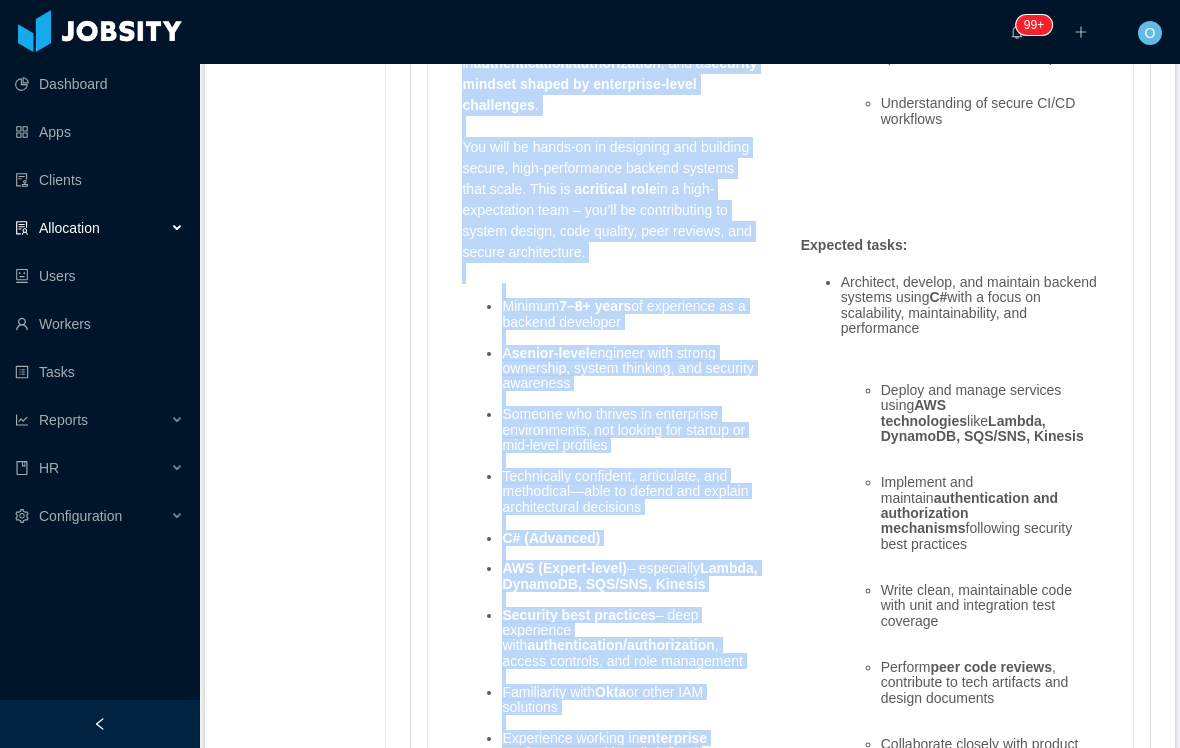 scroll, scrollTop: 1648, scrollLeft: 0, axis: vertical 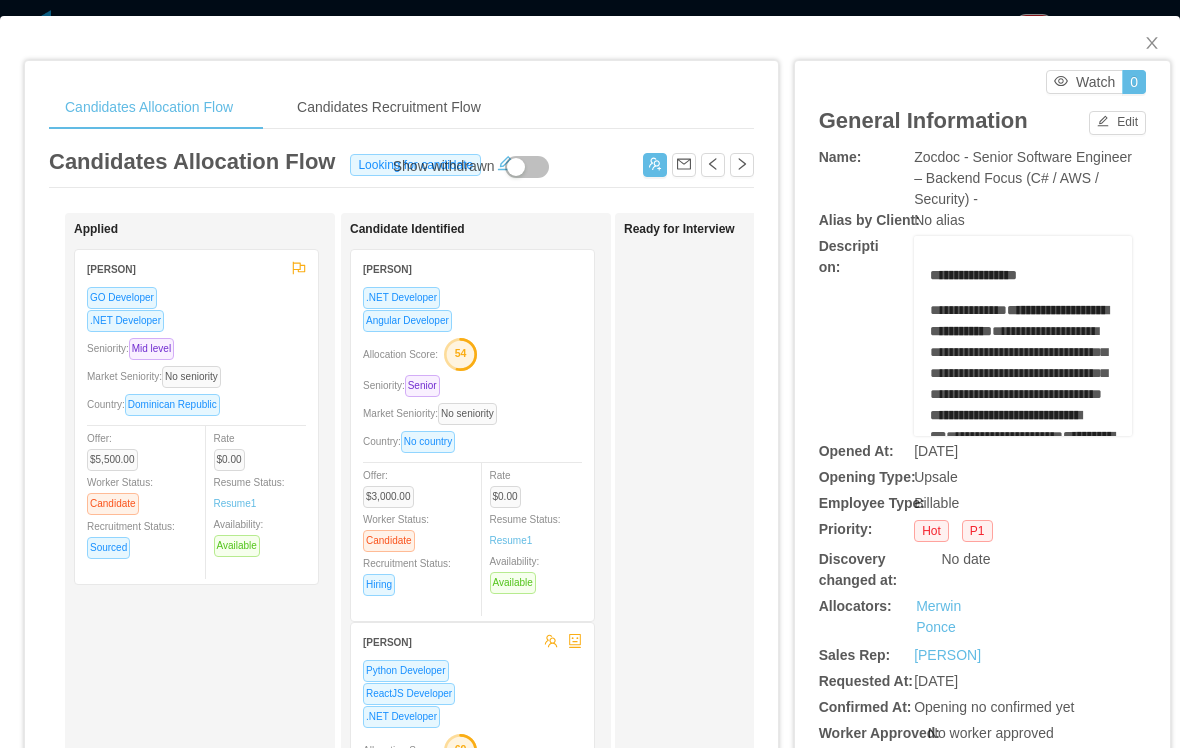 click on "Candidates Allocation Flow Candidates Recruitment Flow  Candidates Allocation Flow   Looking for candidate   Show withdrawn Applied Wilson Naut GO Developer .NET Developer Seniority:   Mid level Market Seniority:   No seniority Country:   Dominican Republic Offer:  $5,500.00 Worker Status:   Candidate Recruitment Status:   Sourced Rate $0.00 Resume Status:   Resume  1 Availability:     Available Candidate Identified Fernando Valenzuela .NET Developer Angular Developer Allocation Score:   54 Seniority:   Senior Market Seniority:   No seniority Country:   No country Offer:  $3,000.00 Worker Status:   Candidate Recruitment Status:   Hiring Rate $0.00 Resume Status:   Resume  1 Availability:     Available Juan david Velez Herrera Python Developer ReactJS Developer .NET Developer Allocation Score:   69 Seniority:   Senior Market Seniority:   No seniority Country:   Colombia Offer:  $5,000.00 Worker Status:   Candidate Recruitment Status:   Hiring Rate $0.00 Resume Status:   Resume  1   Senior" at bounding box center (401, 657) 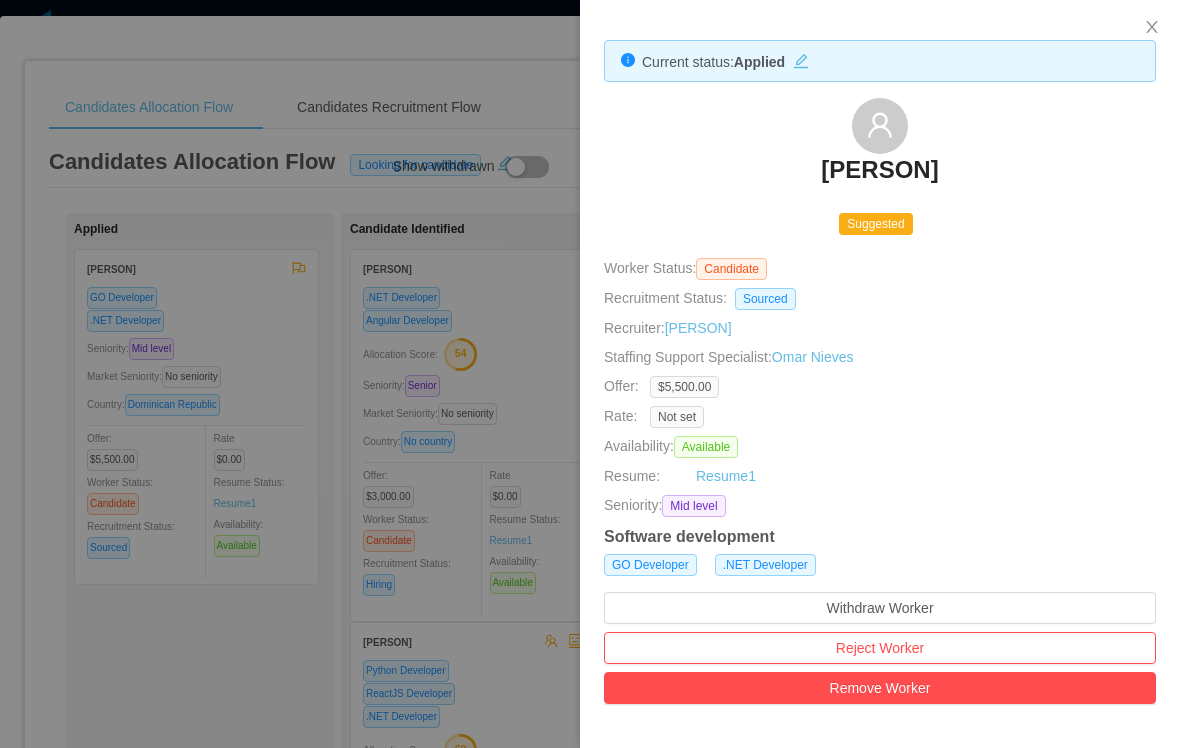 click on "Wilson Naut" at bounding box center (879, 170) 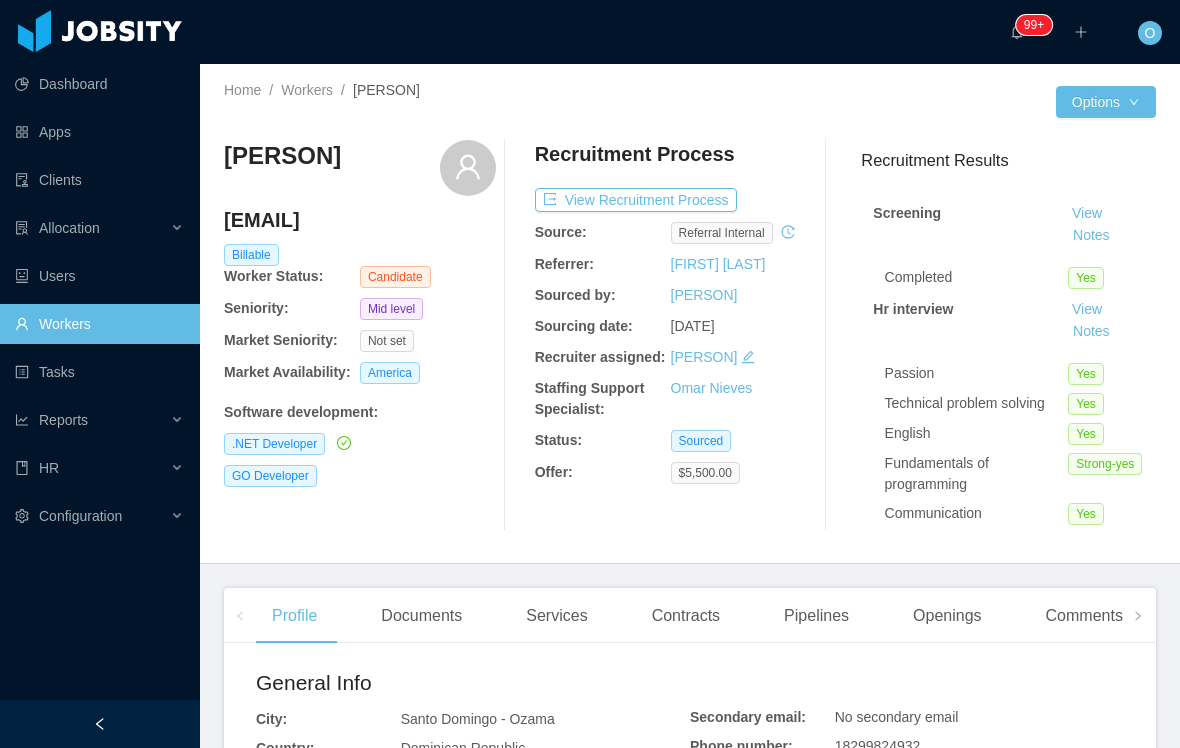 scroll, scrollTop: 0, scrollLeft: 0, axis: both 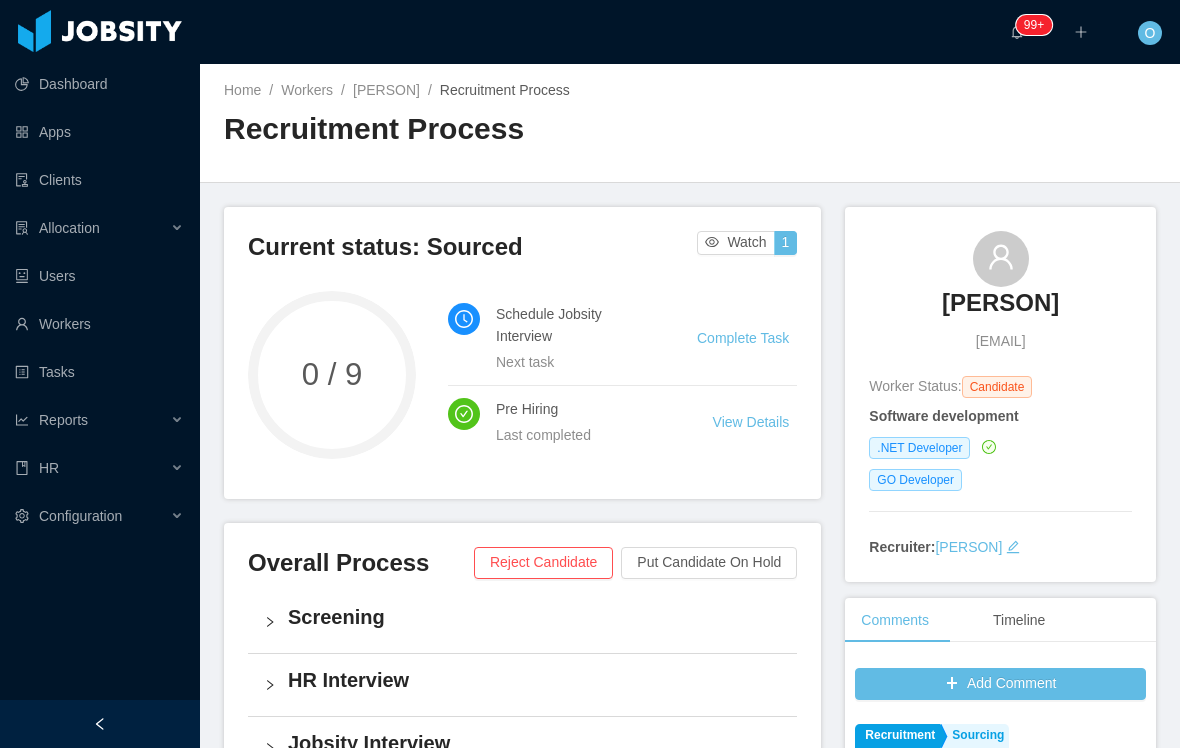 click on "Wilson Naut" at bounding box center [386, 90] 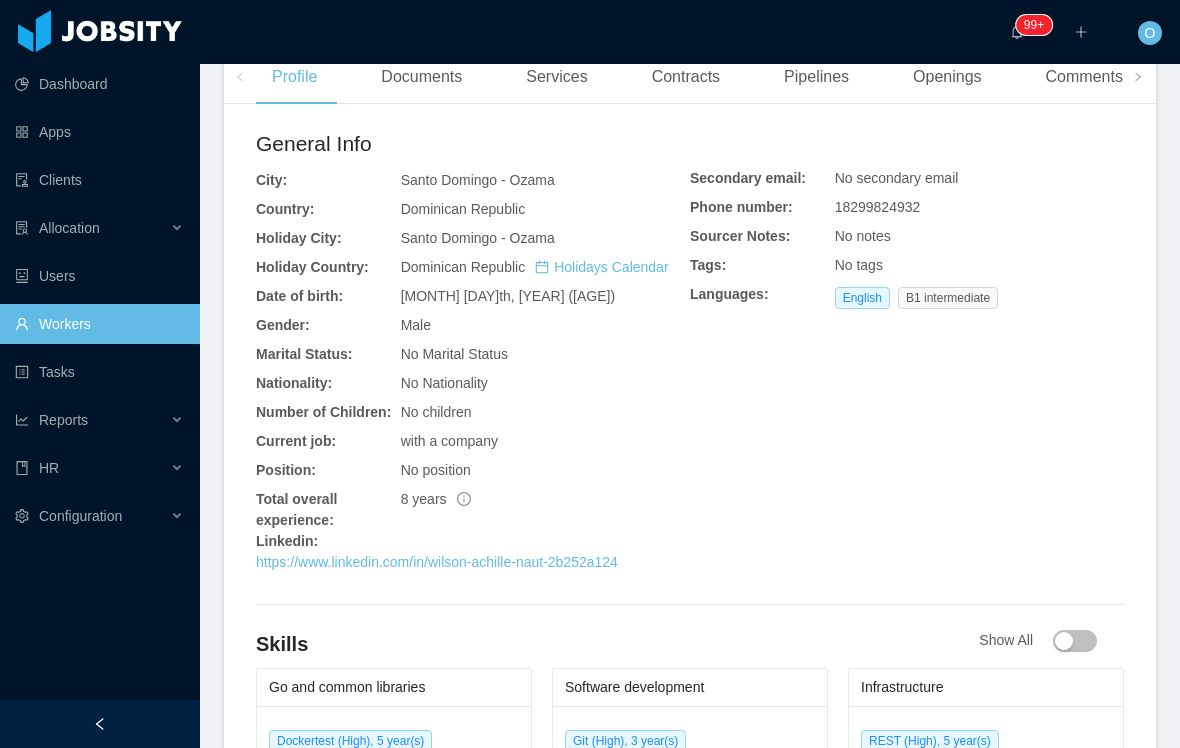scroll, scrollTop: 547, scrollLeft: 0, axis: vertical 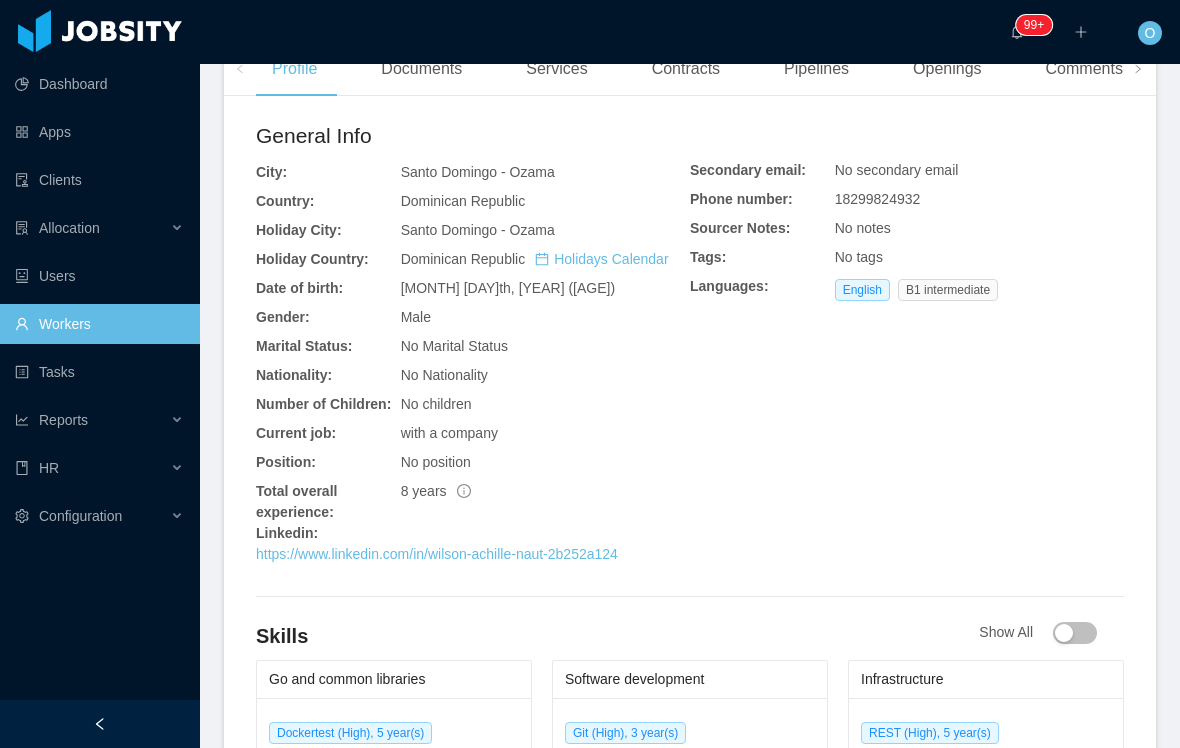 click on "https://www.linkedin.com/in/wilson-achille-naut-2b252a124" at bounding box center (437, 554) 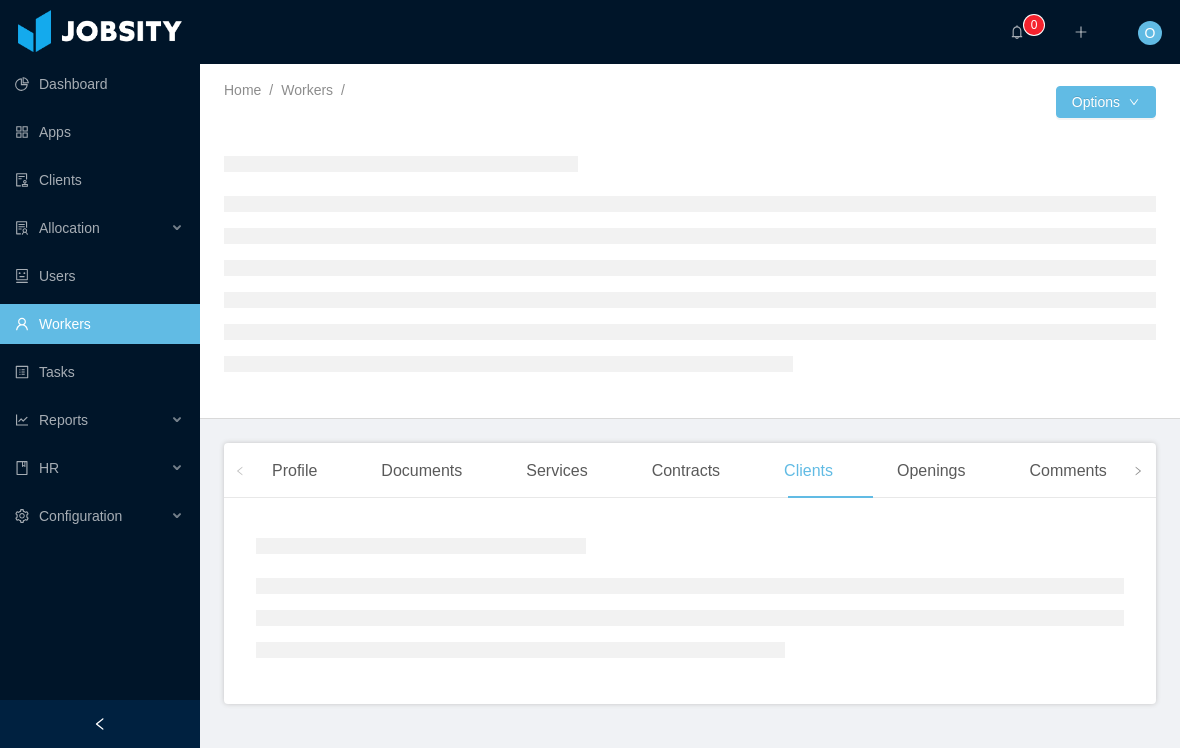 scroll, scrollTop: 0, scrollLeft: 0, axis: both 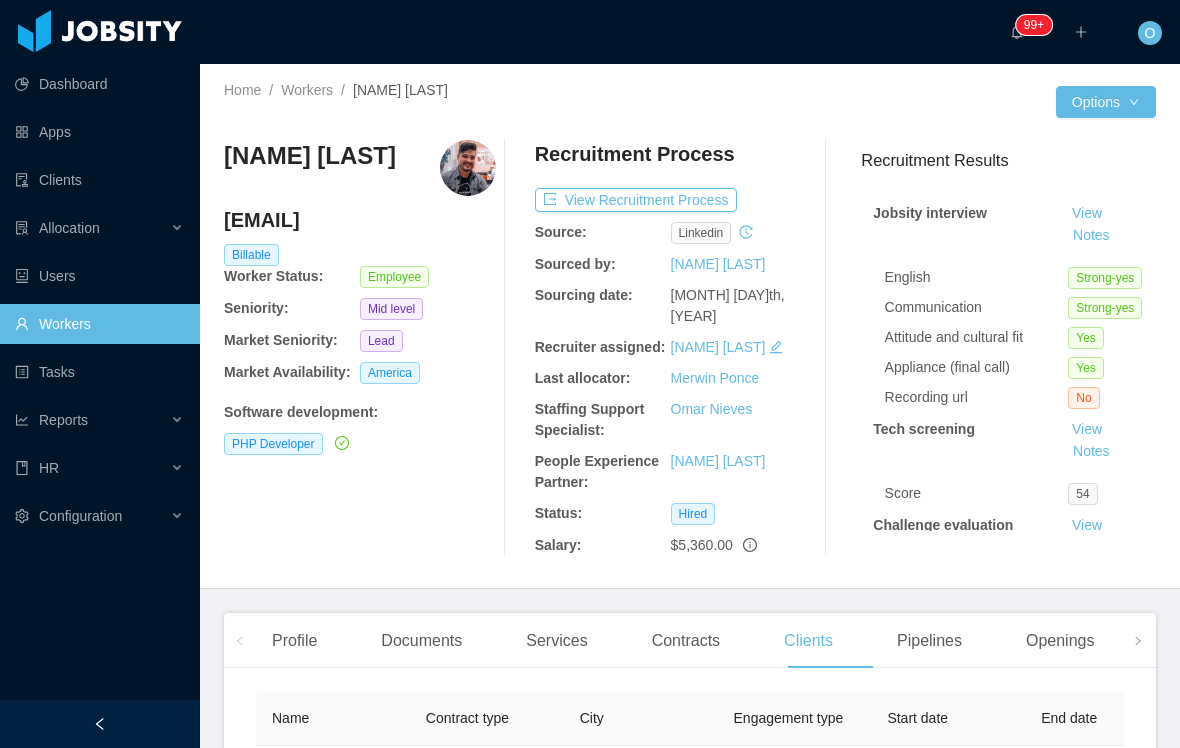 click on "[NAME] [LAST]" at bounding box center [718, 347] 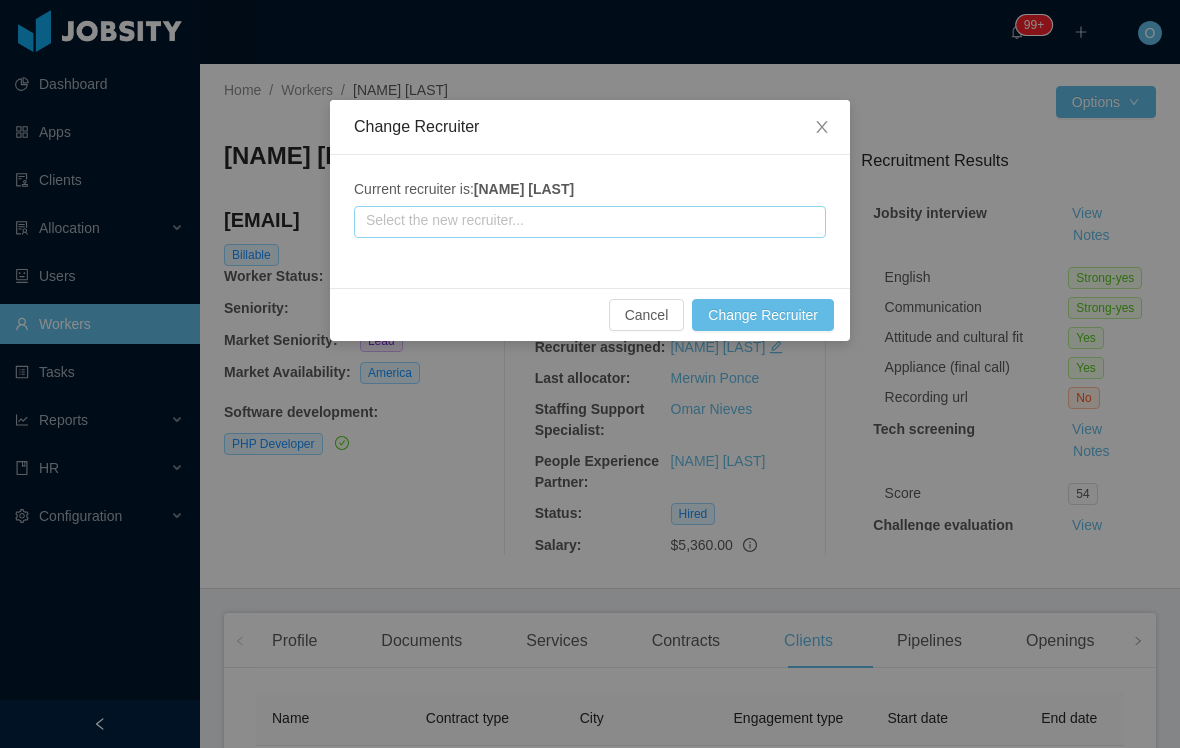 click at bounding box center (590, 222) 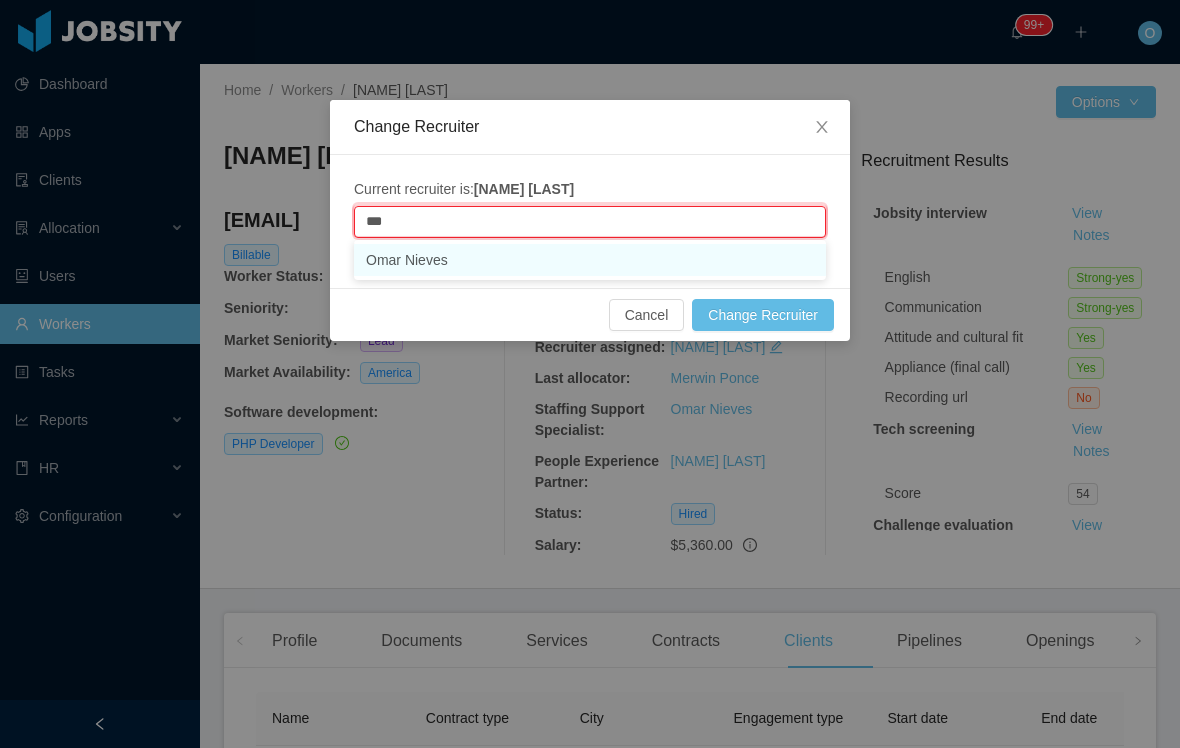 click on "Omar Nieves" at bounding box center [590, 260] 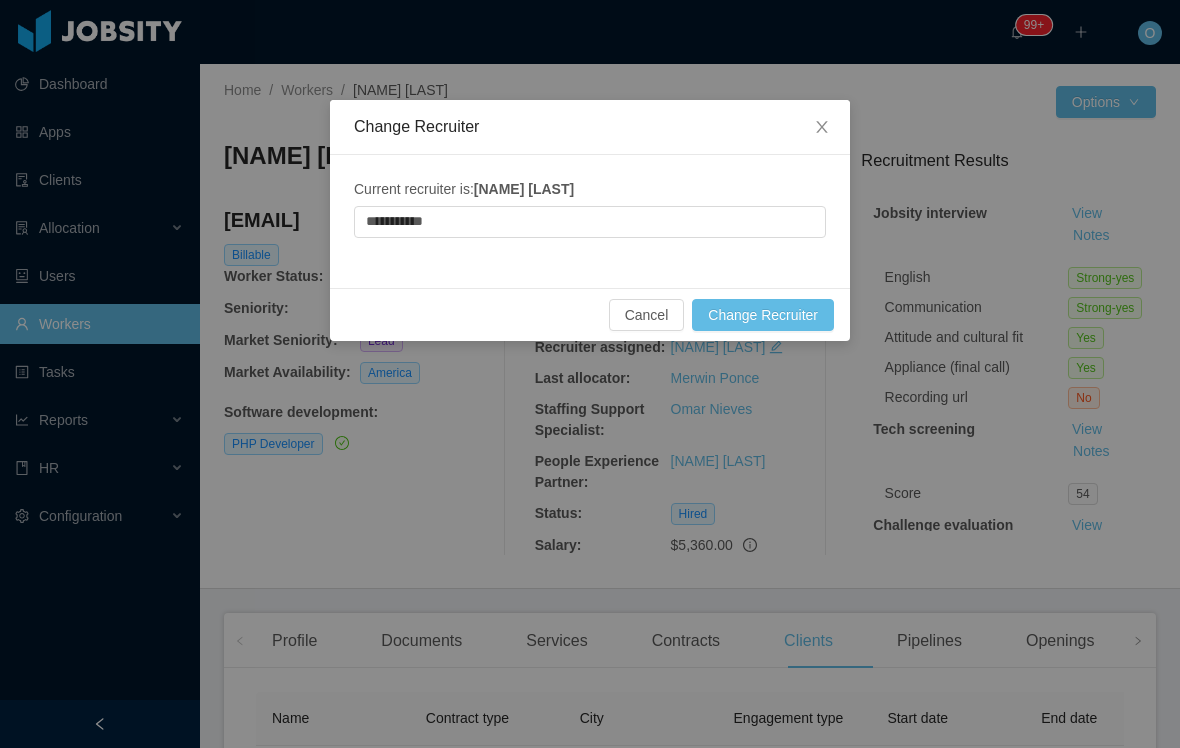 click on "Change Recruiter" at bounding box center [763, 315] 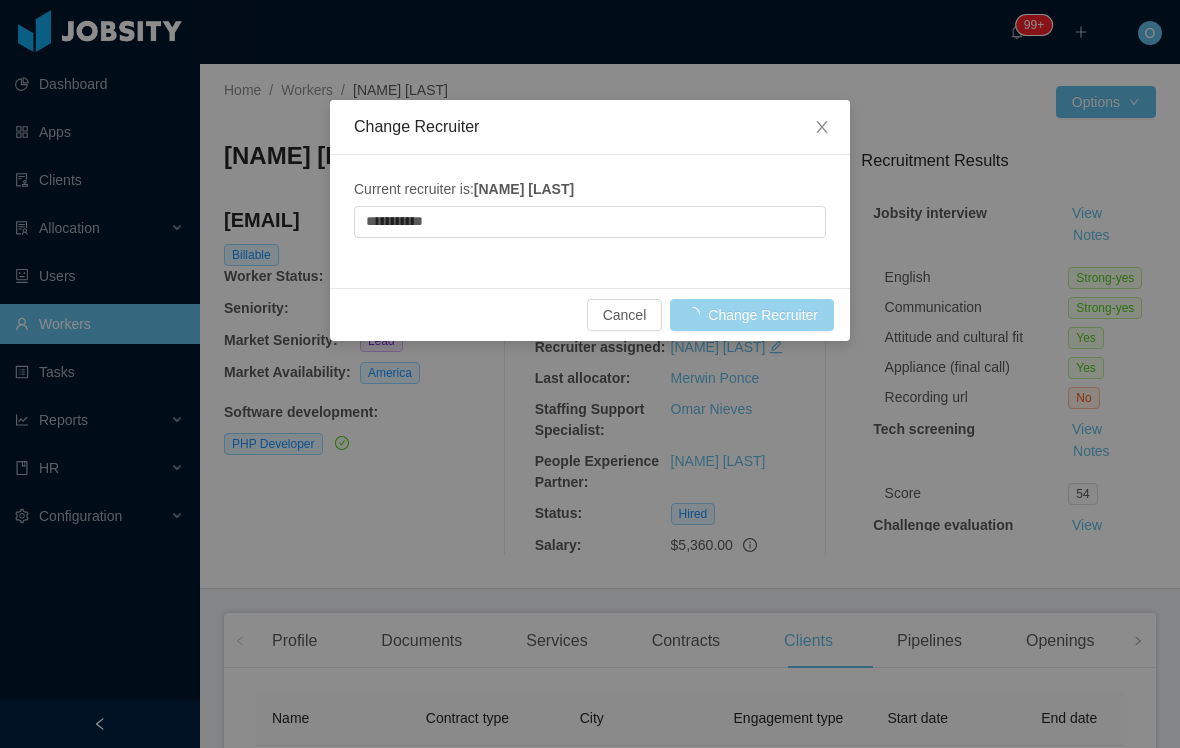 type 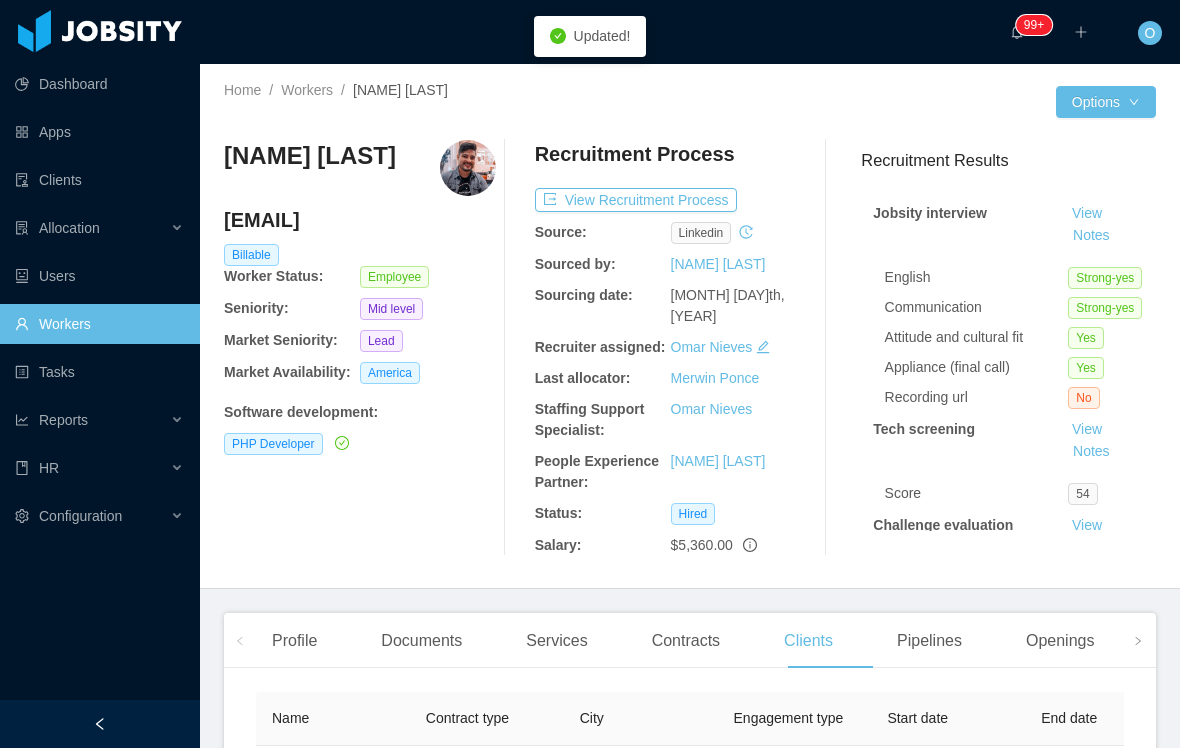 click on "View Recruitment Process" at bounding box center [636, 200] 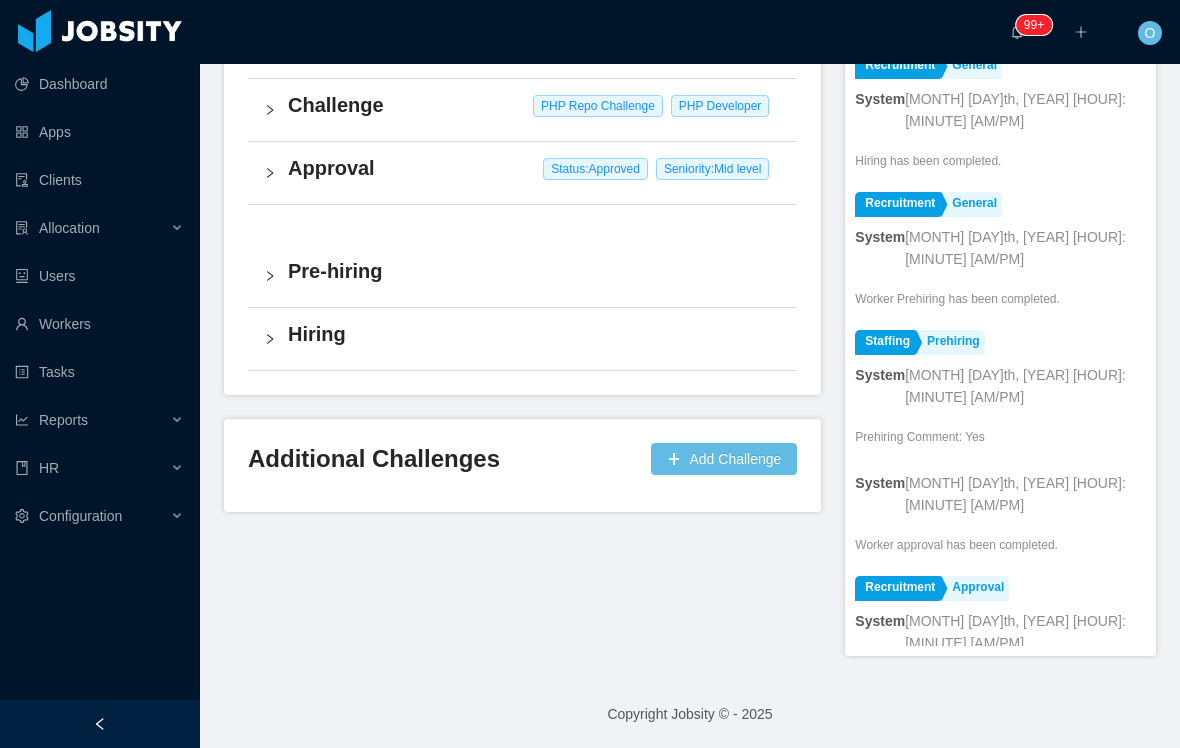 scroll, scrollTop: 638, scrollLeft: 0, axis: vertical 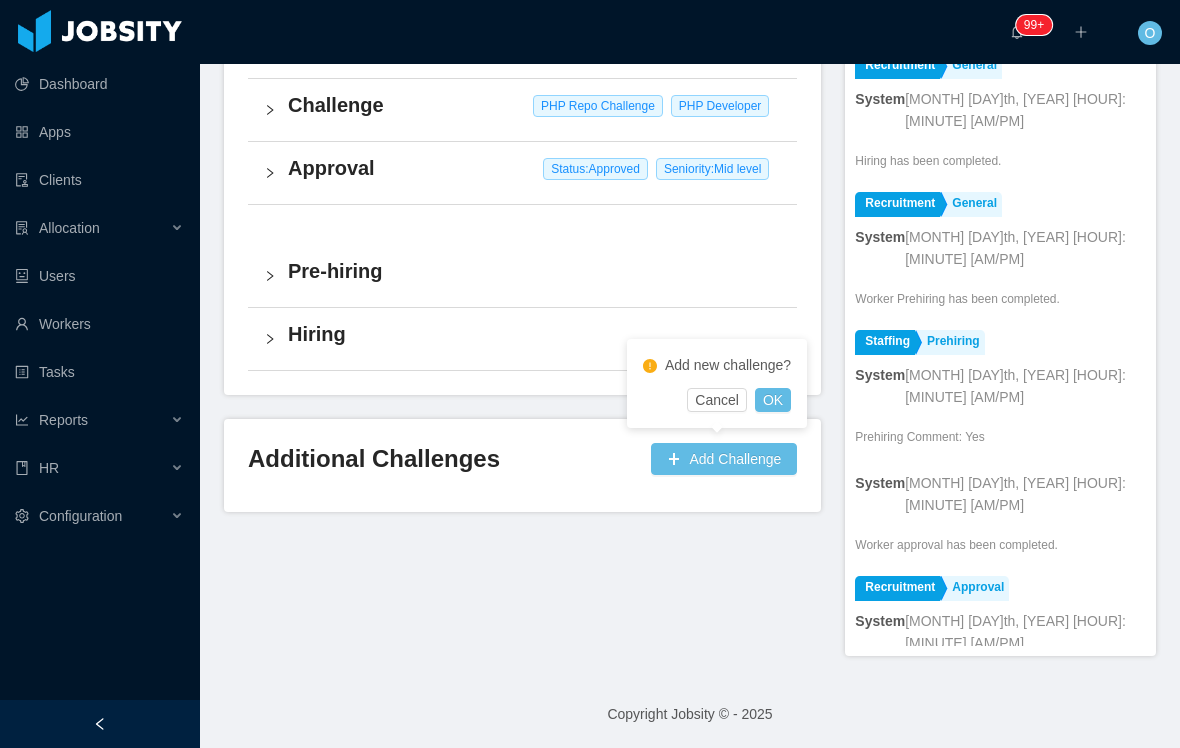 click on "OK" at bounding box center [773, 400] 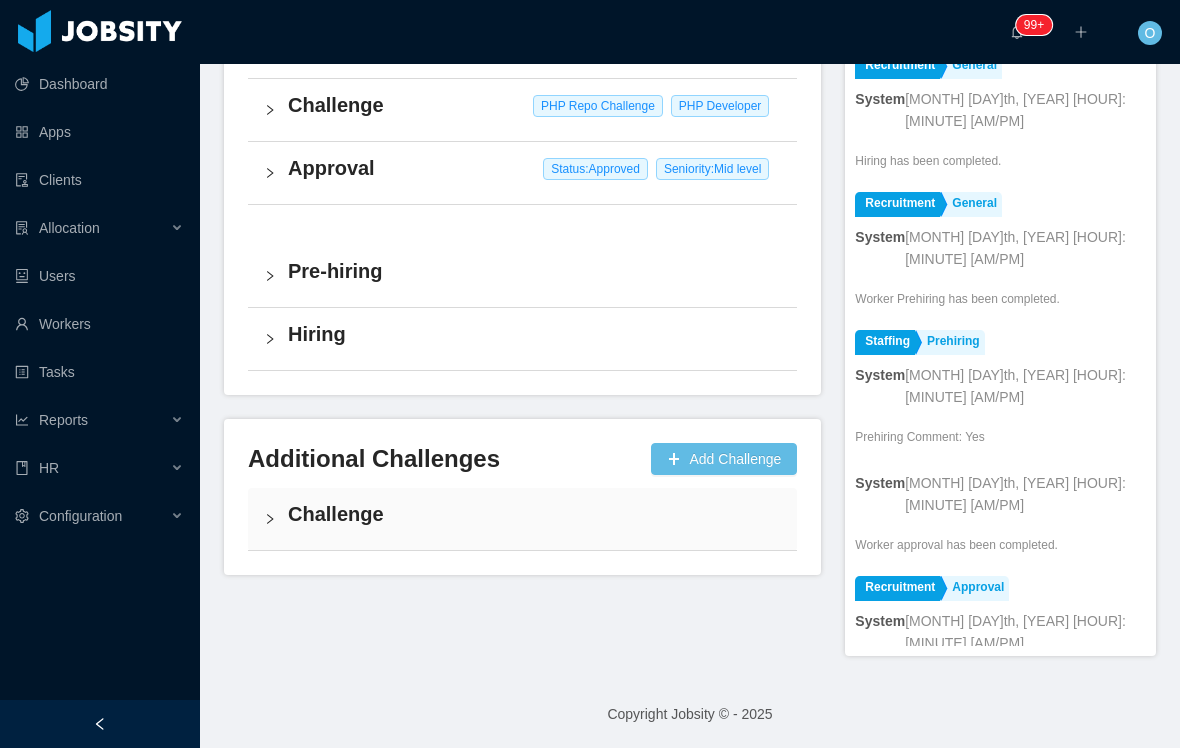 click on "Challenge" at bounding box center [522, 519] 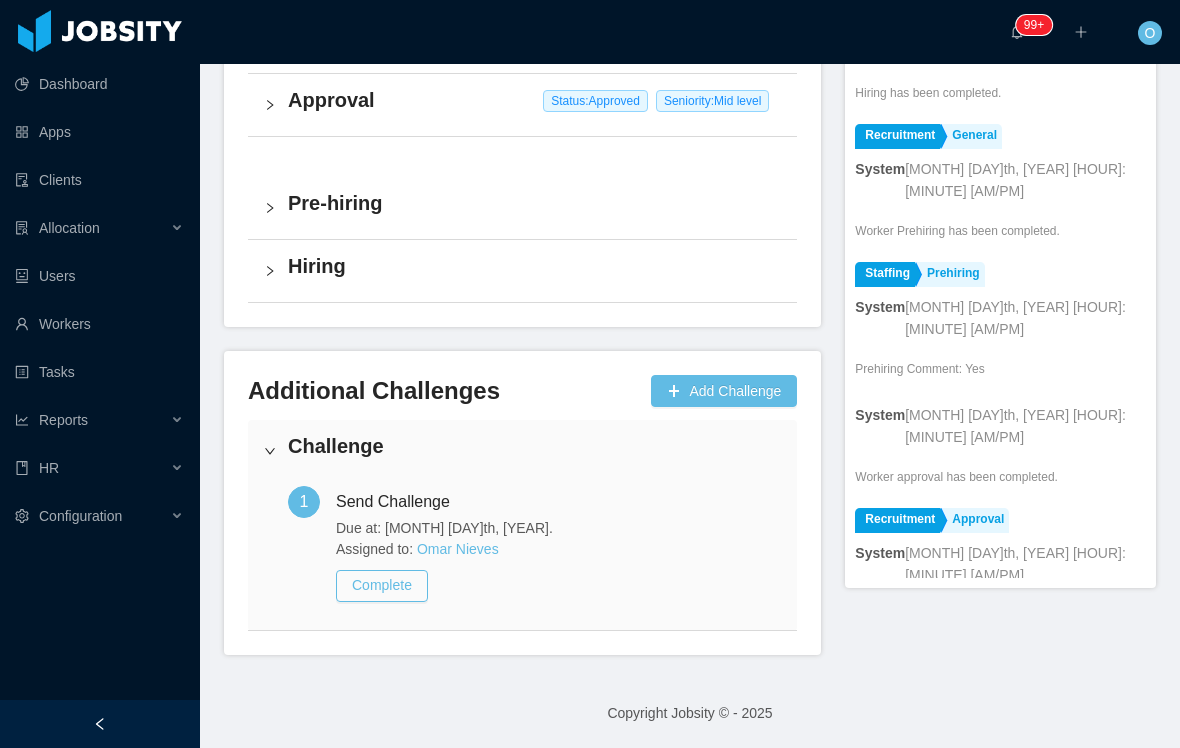 scroll, scrollTop: 704, scrollLeft: 0, axis: vertical 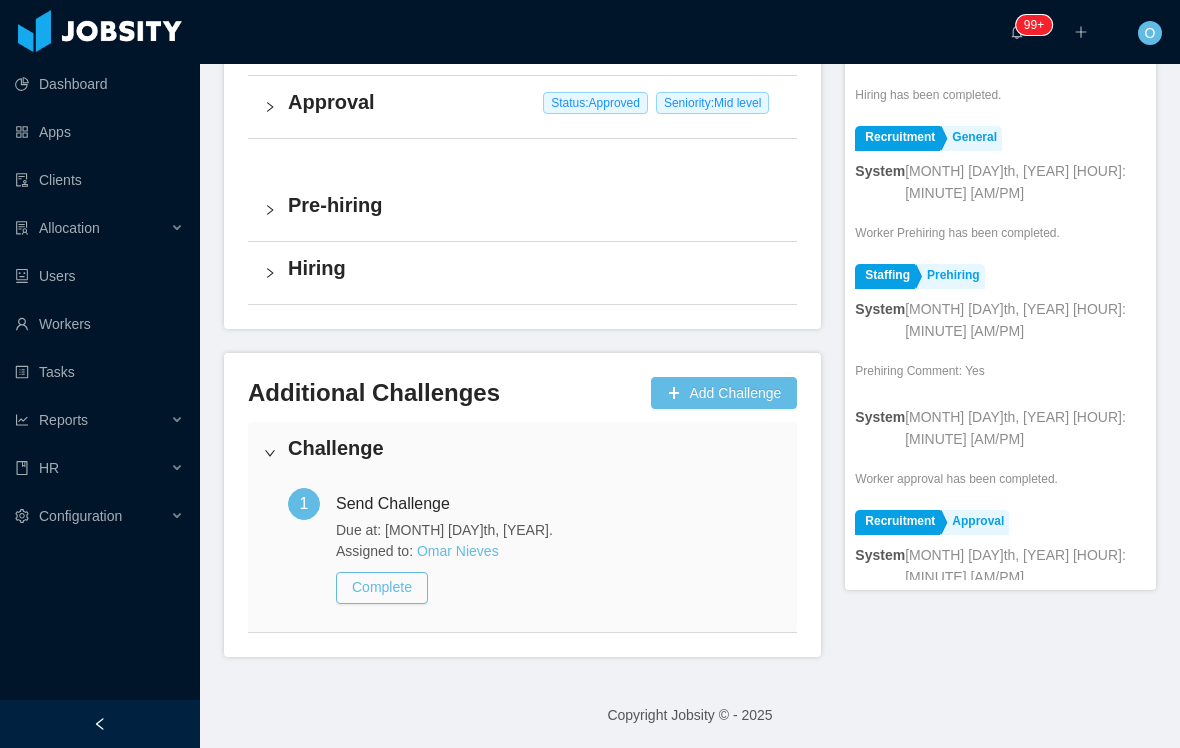 click on "Complete" at bounding box center (382, 588) 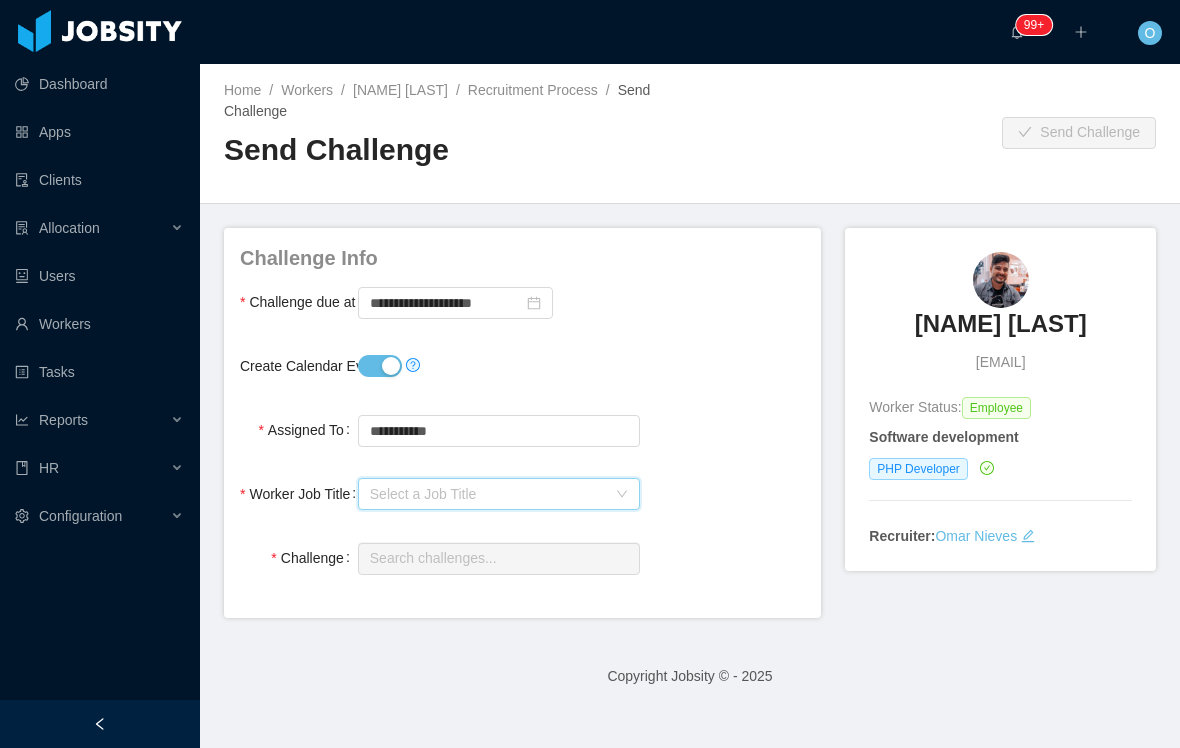 click at bounding box center (622, 495) 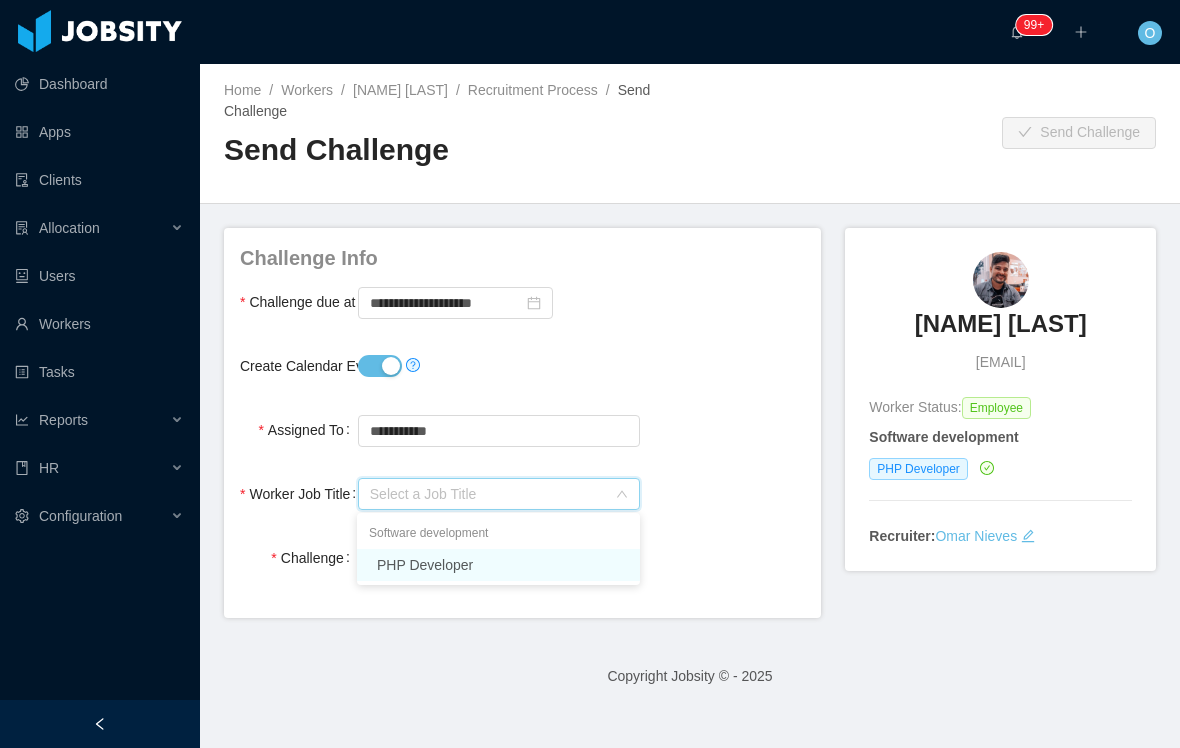 click on "PHP Developer" at bounding box center [498, 565] 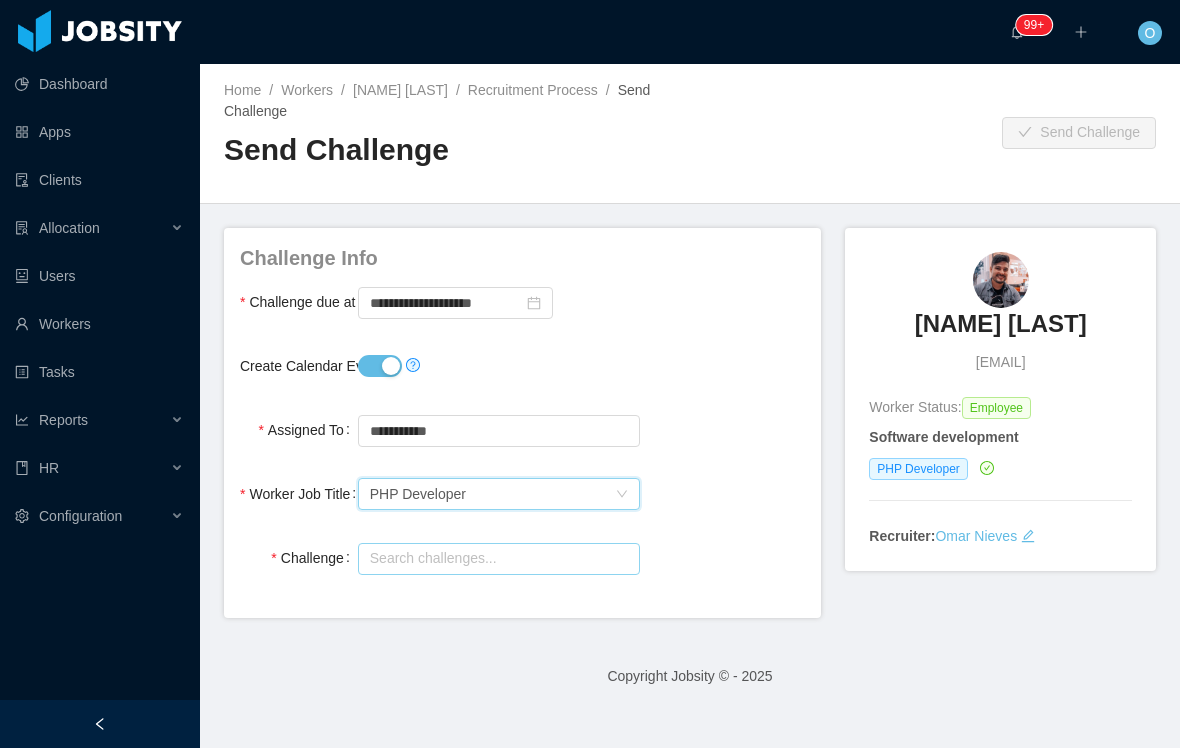 click at bounding box center [499, 559] 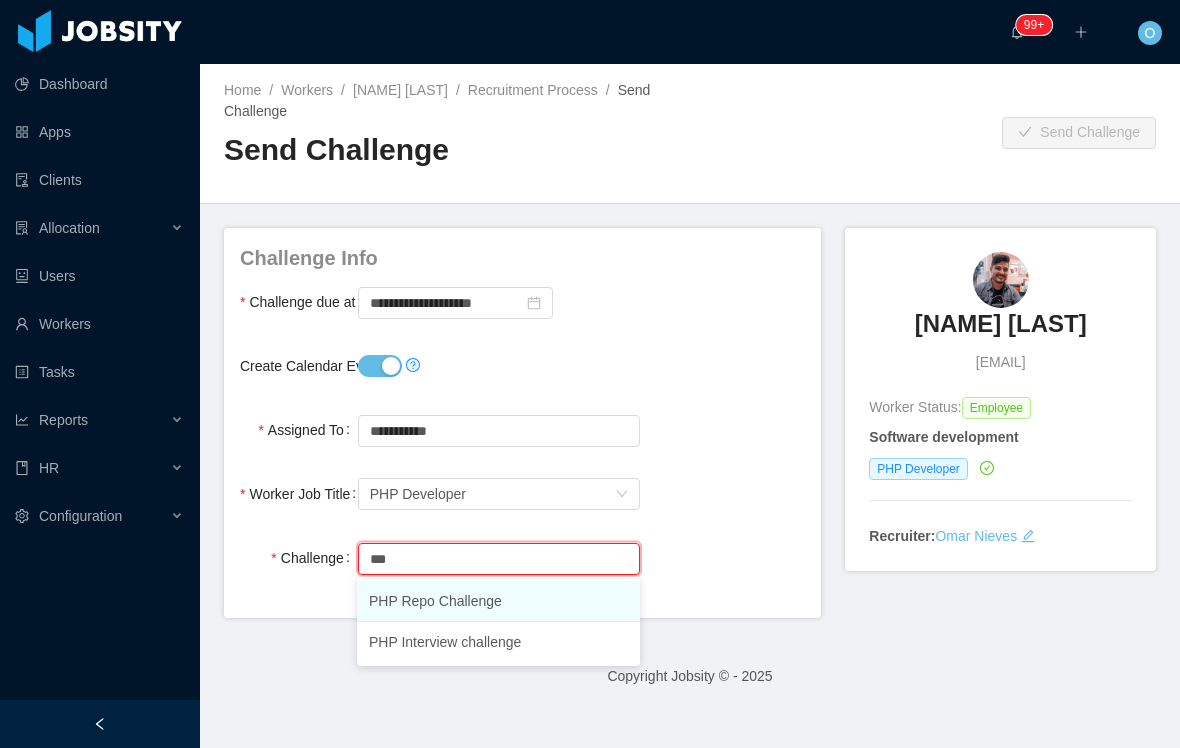 click on "PHP Repo Challenge" at bounding box center (498, 601) 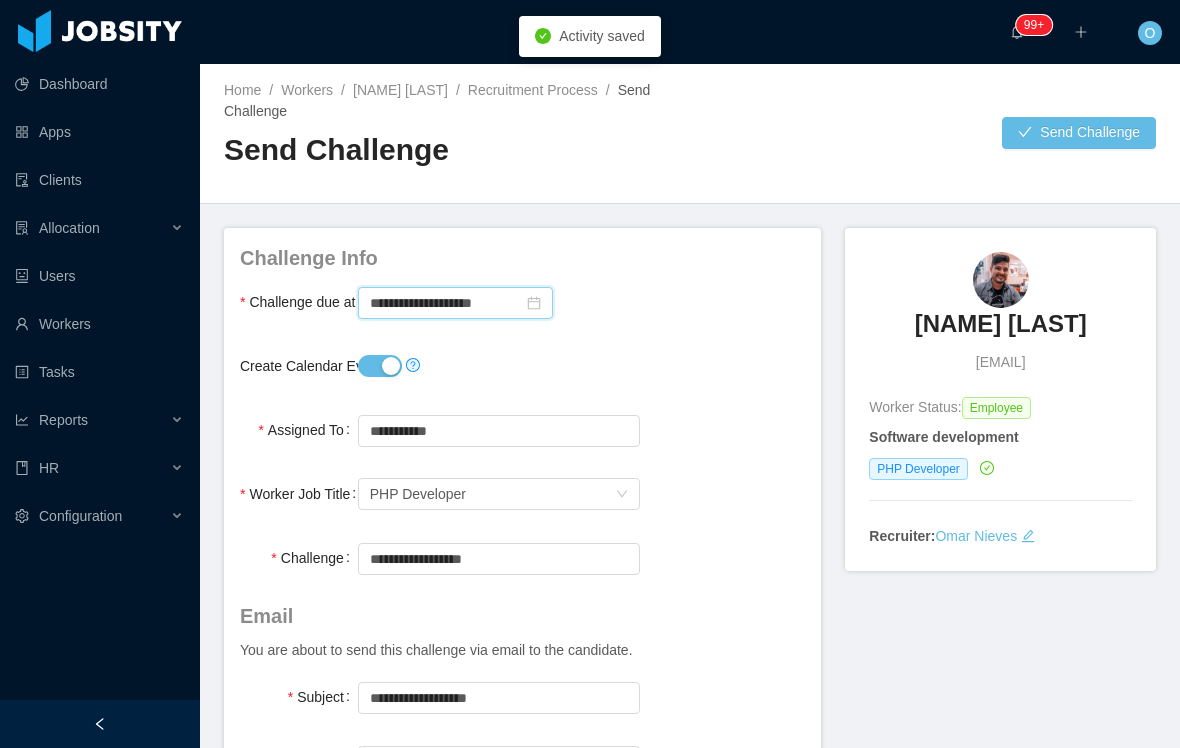 click on "**********" at bounding box center (455, 303) 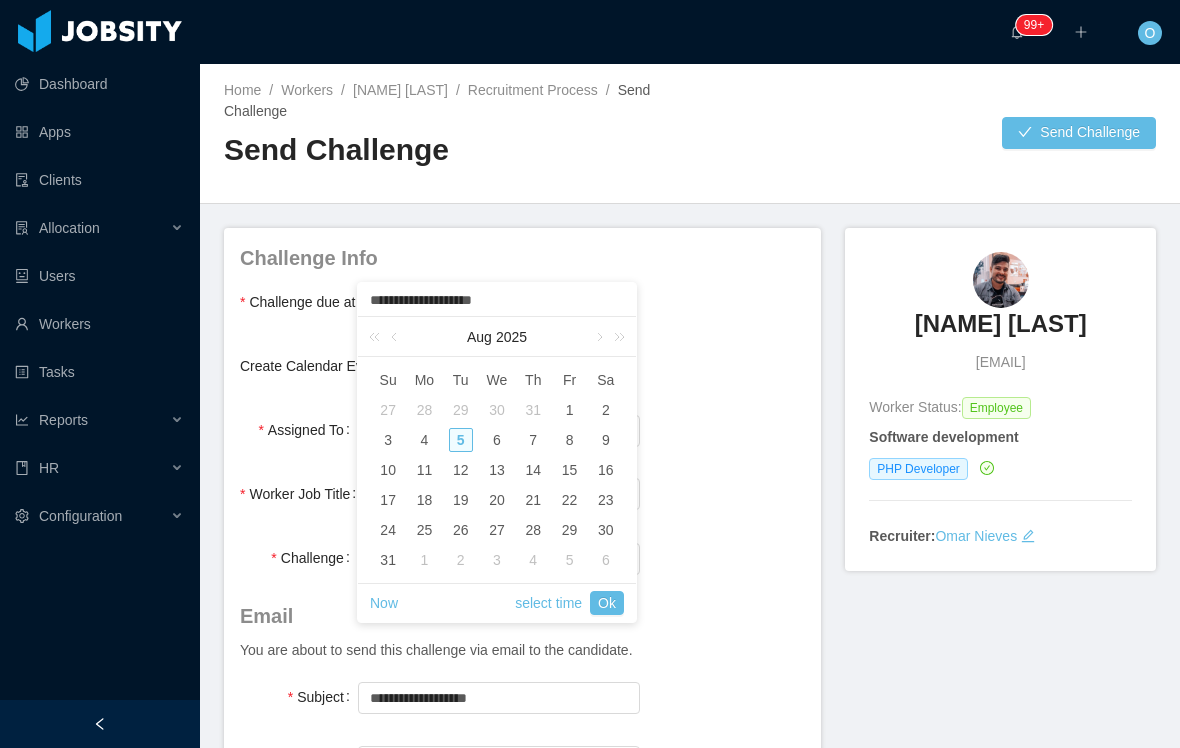 click on "8" at bounding box center [570, 440] 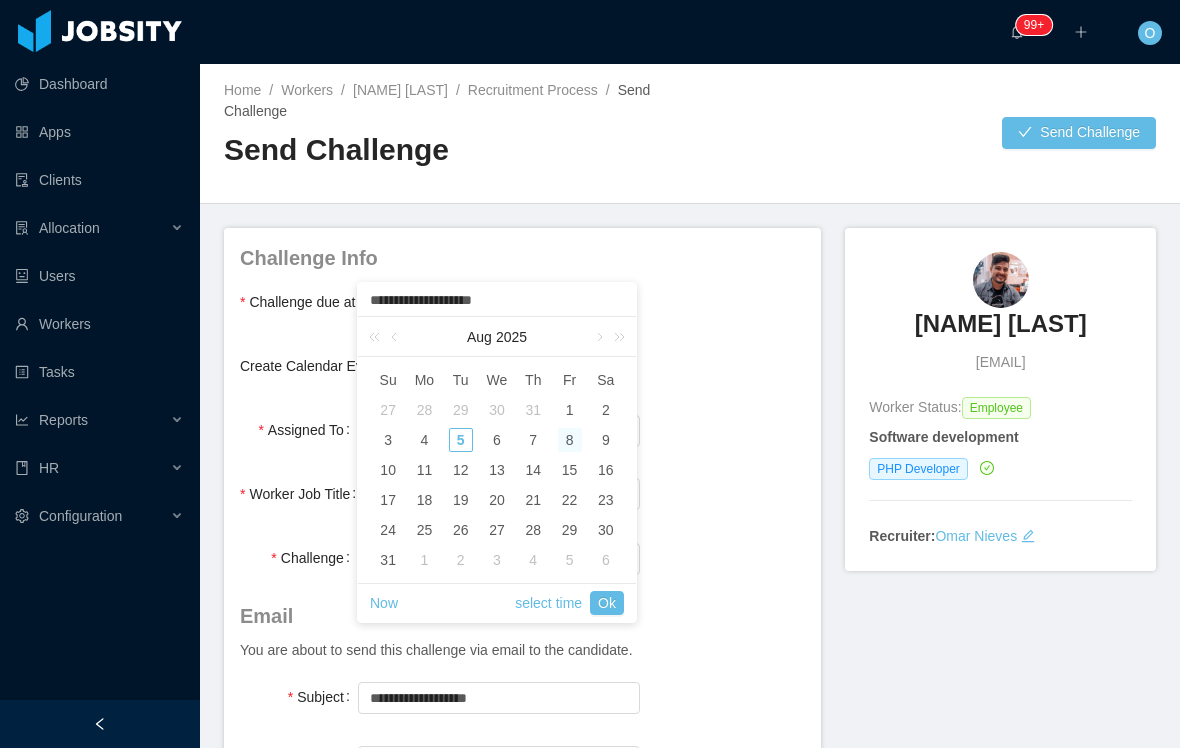 click on "Ok" at bounding box center (607, 603) 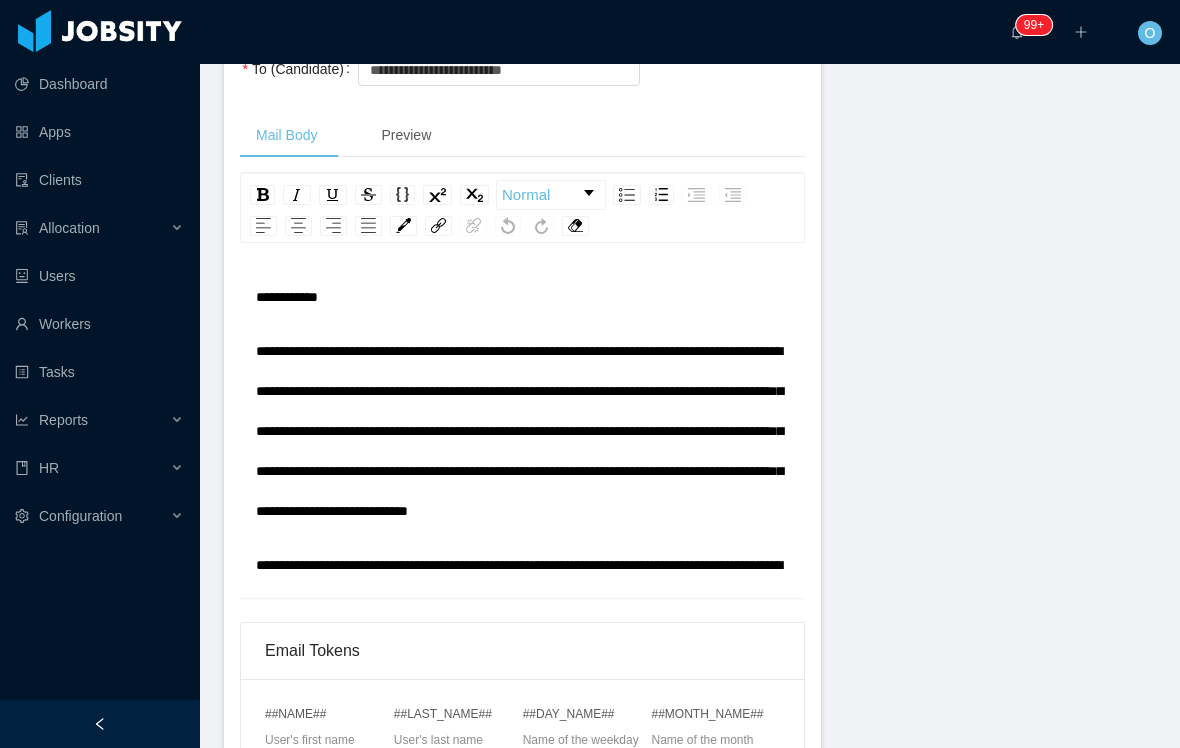 scroll, scrollTop: 694, scrollLeft: 0, axis: vertical 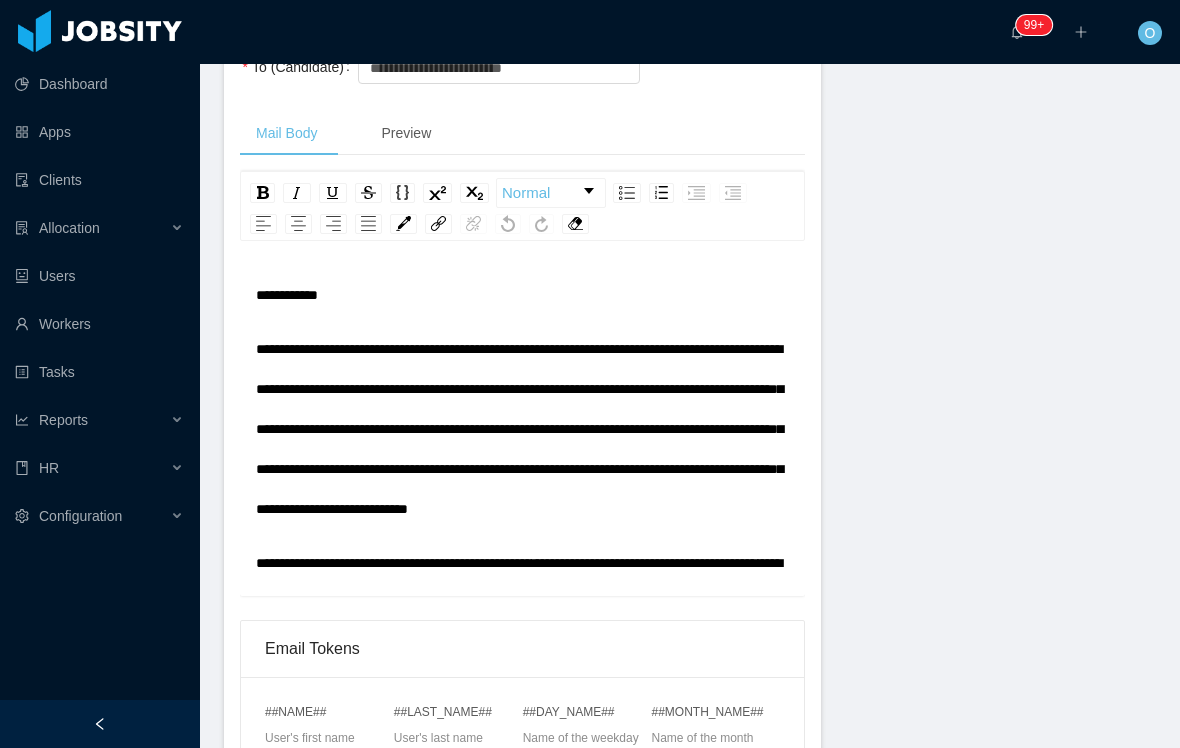 click on "**********" at bounding box center [523, 295] 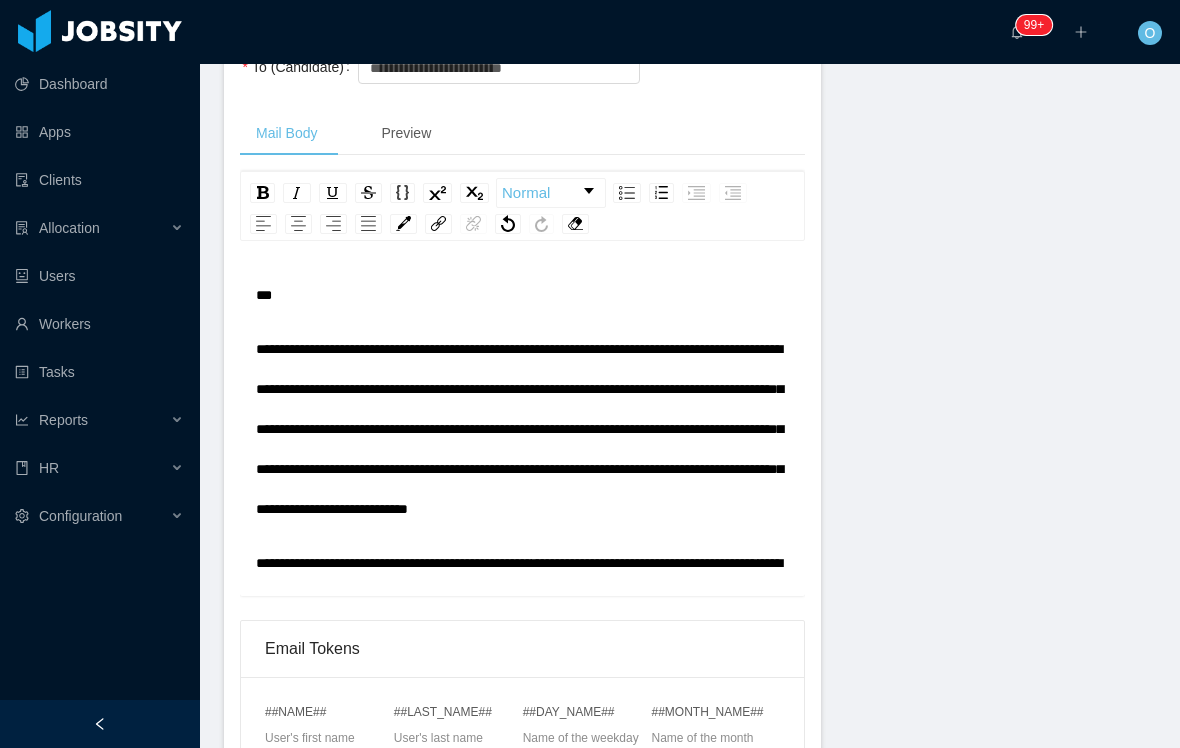 type 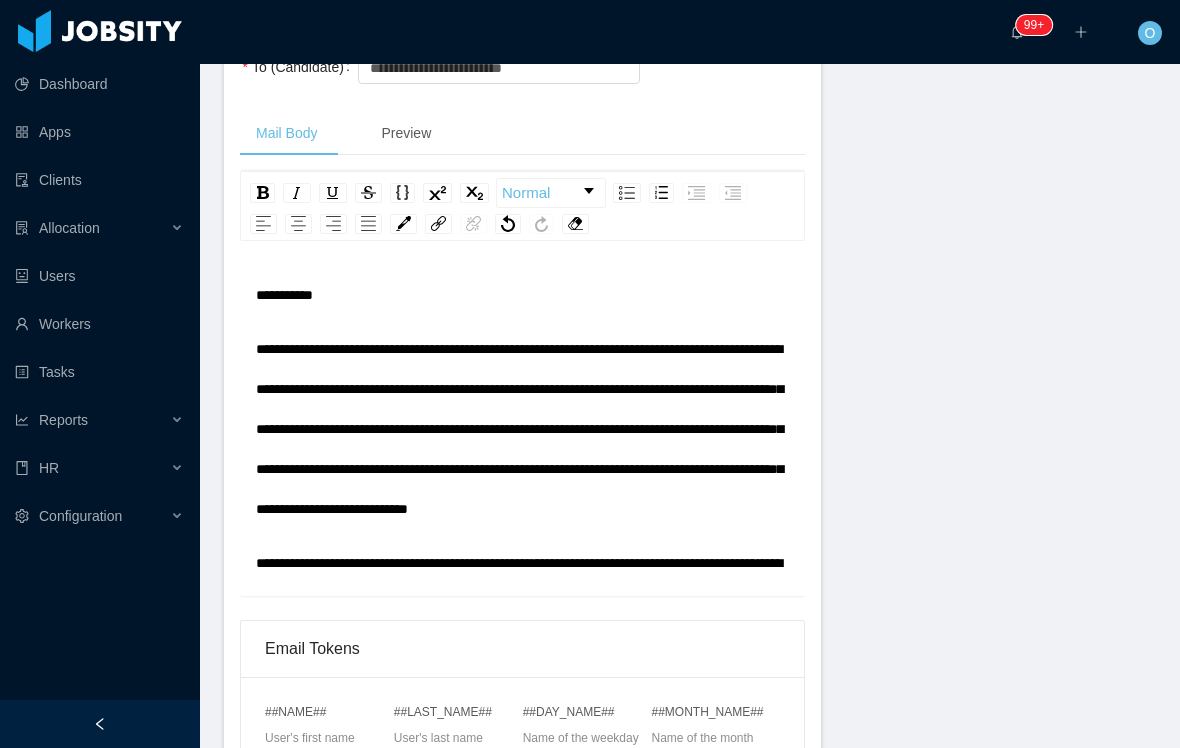 click on "**********" at bounding box center (519, 429) 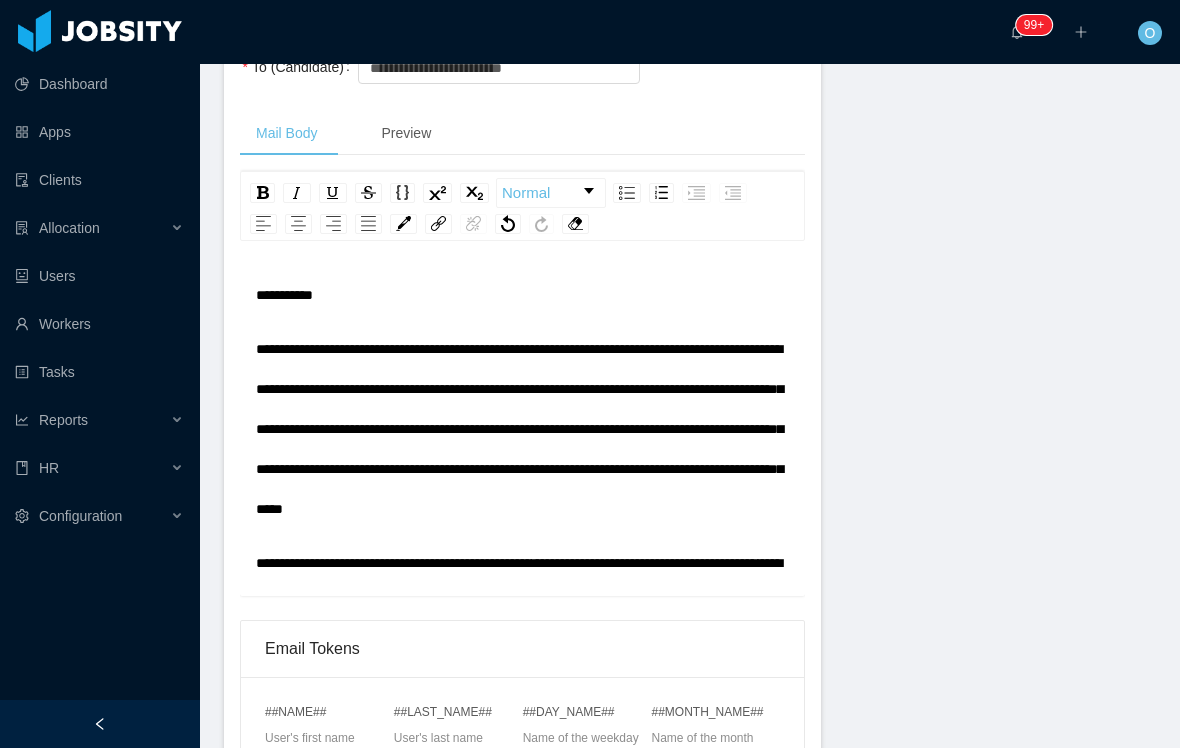 click on "**********" at bounding box center (519, 429) 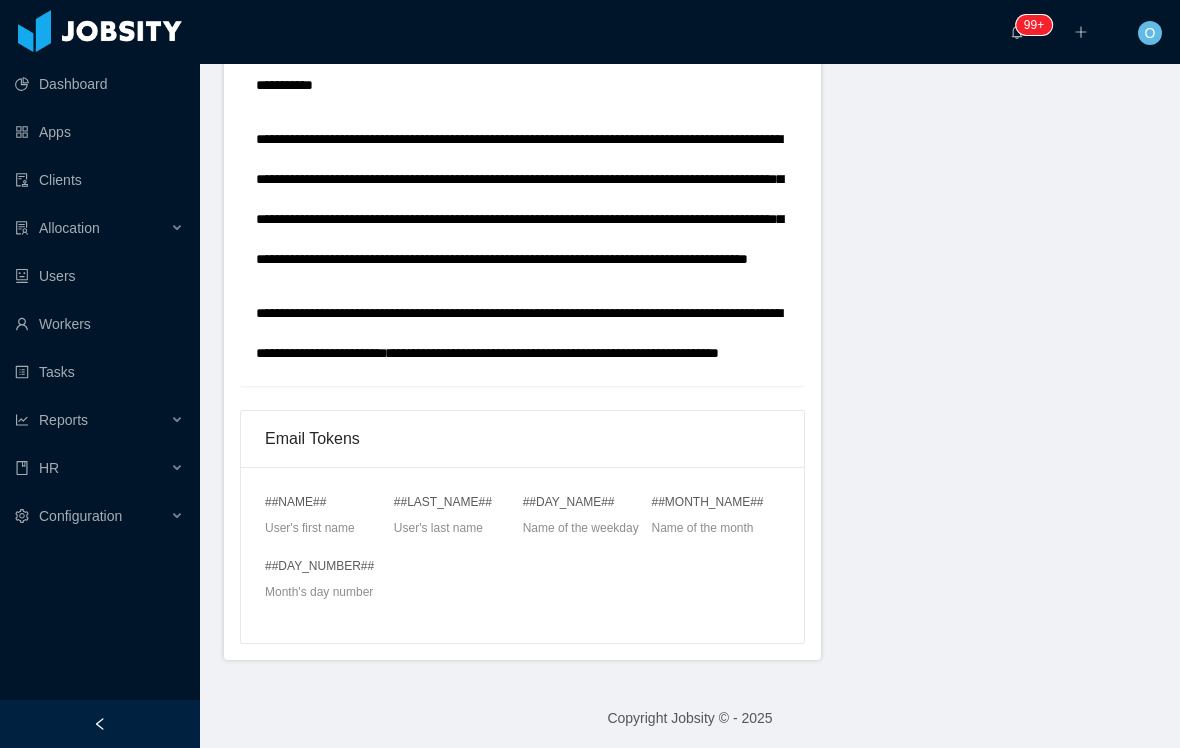 scroll, scrollTop: 905, scrollLeft: 0, axis: vertical 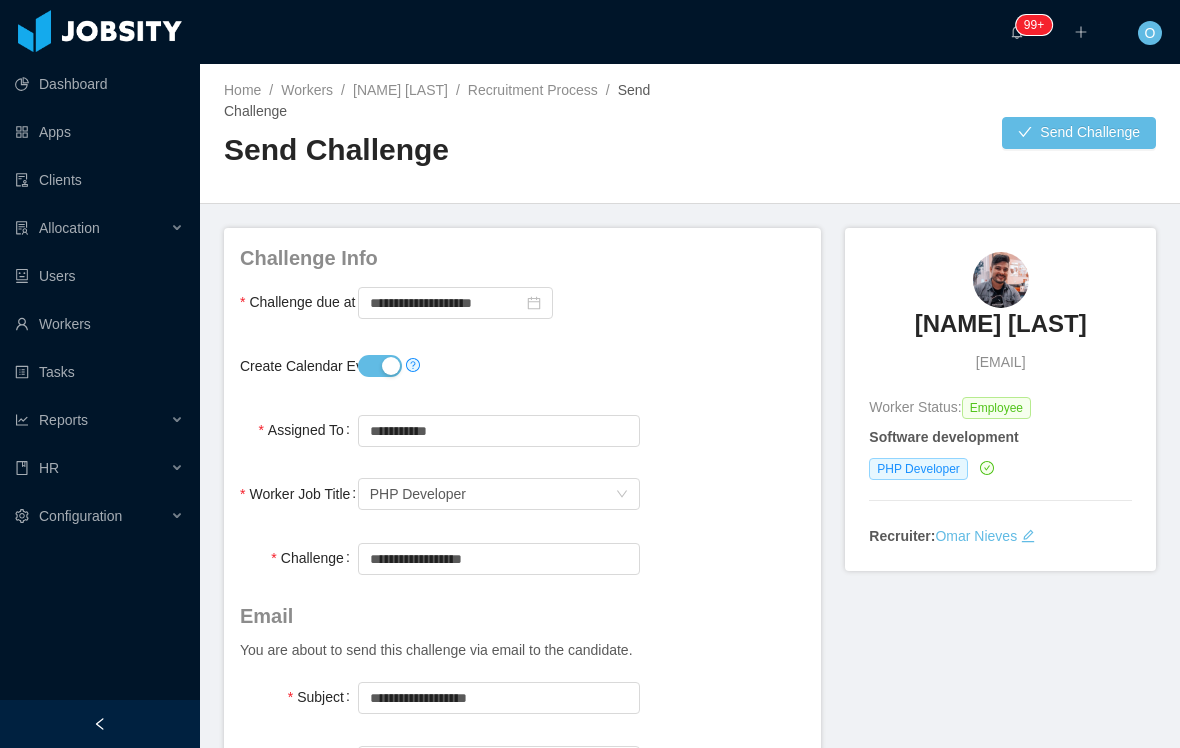 click on "Create Calendar Event?" at bounding box center [380, 366] 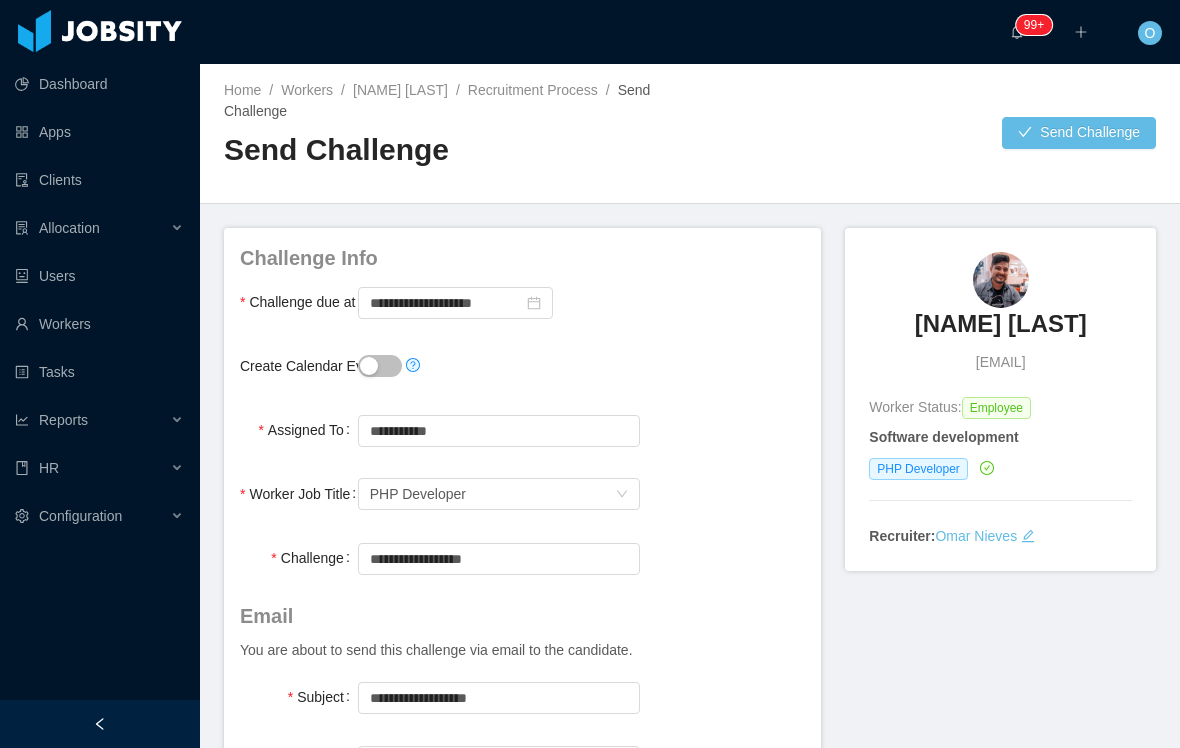 click on "Send Challenge" at bounding box center (1079, 133) 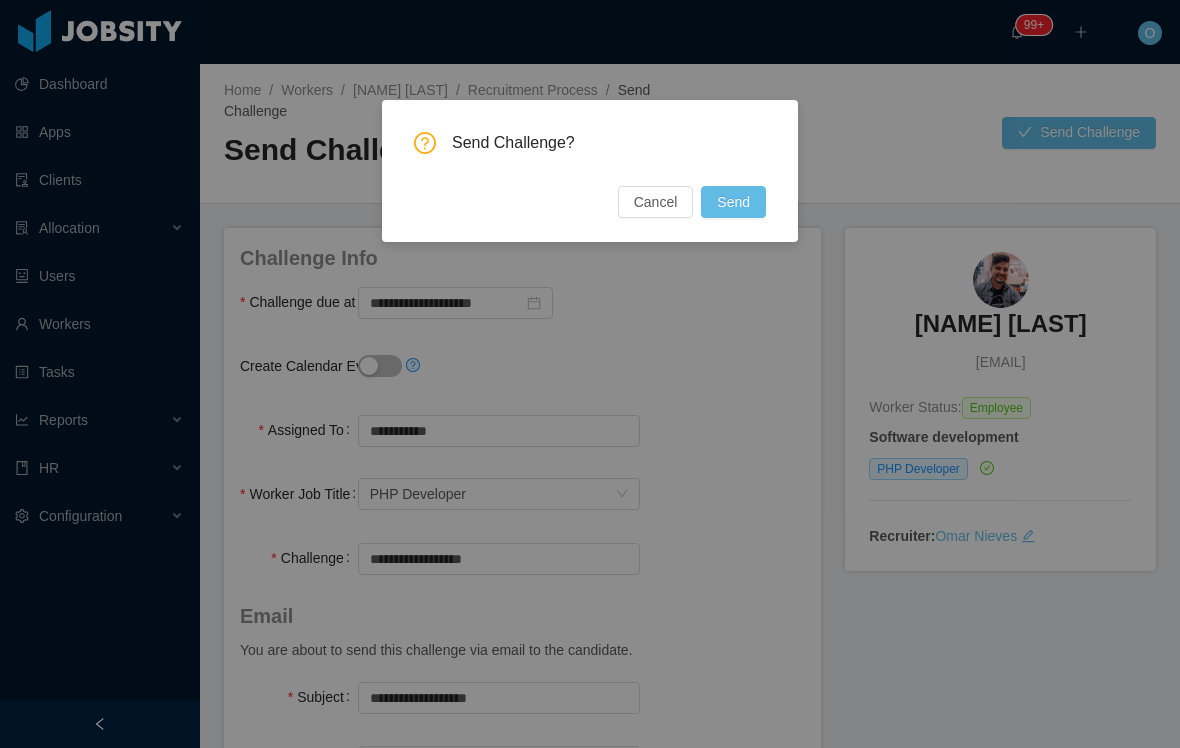 click on "Send" at bounding box center (733, 202) 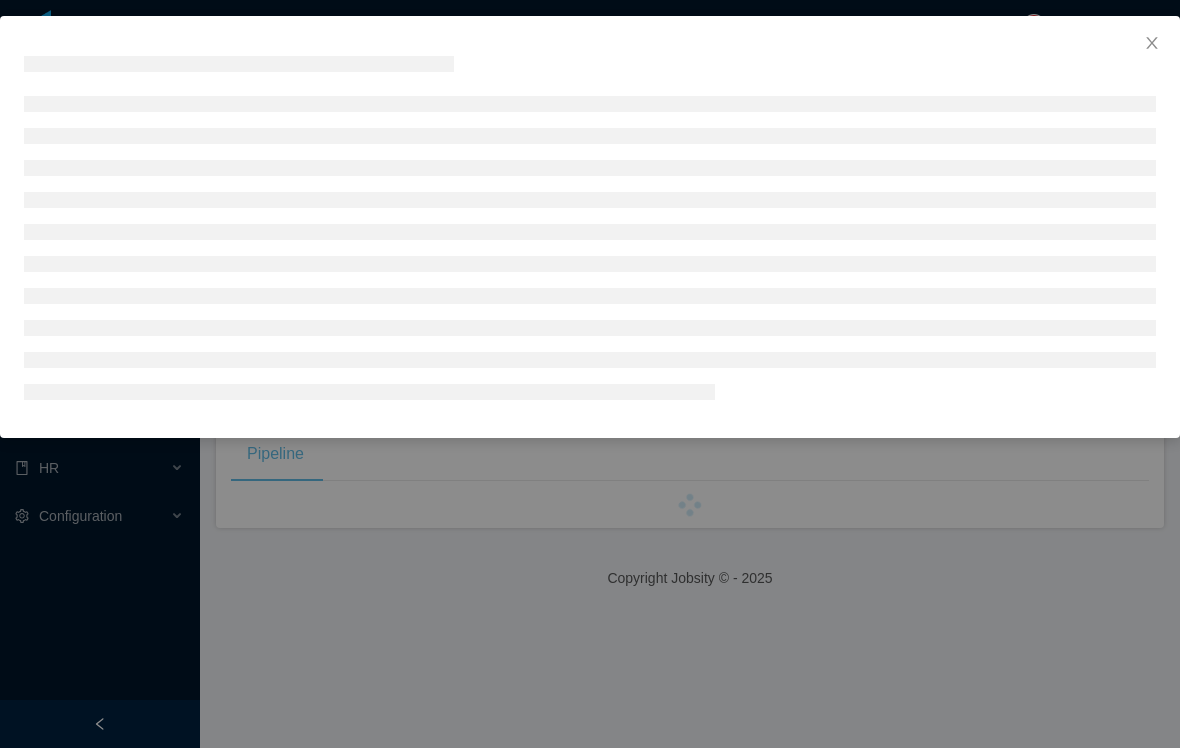 scroll, scrollTop: 0, scrollLeft: 0, axis: both 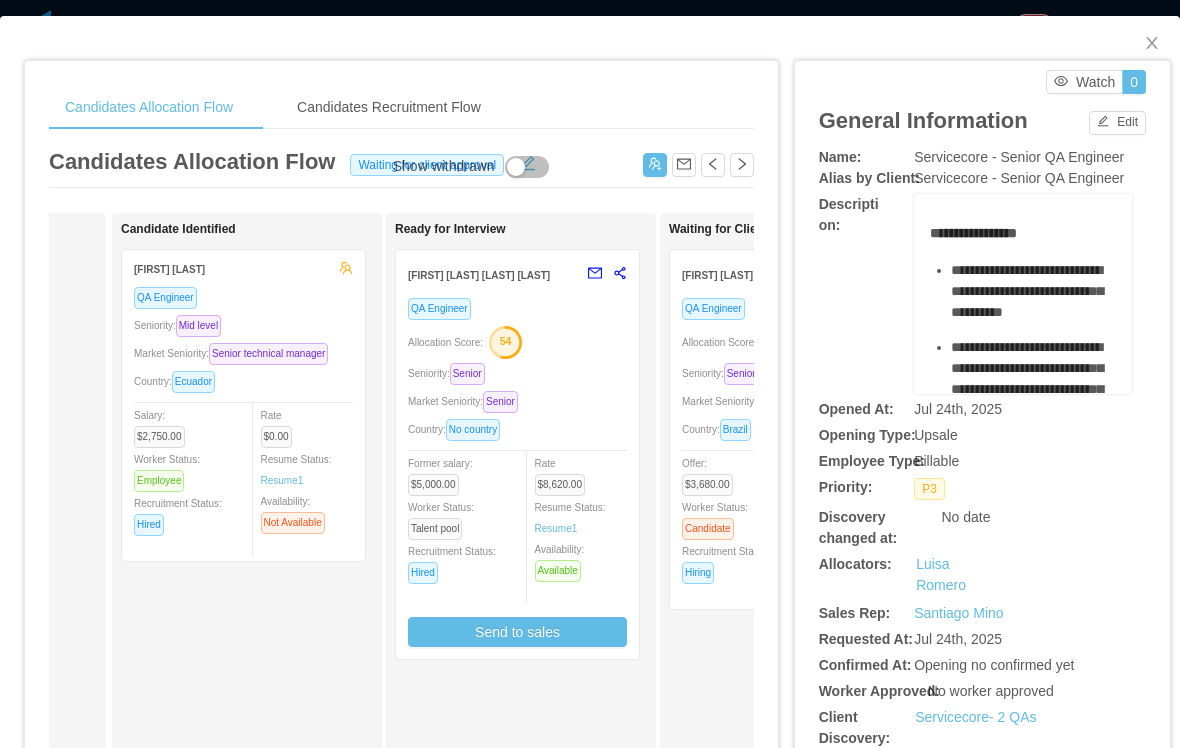click on "Market Seniority:   Senior" at bounding box center [517, 401] 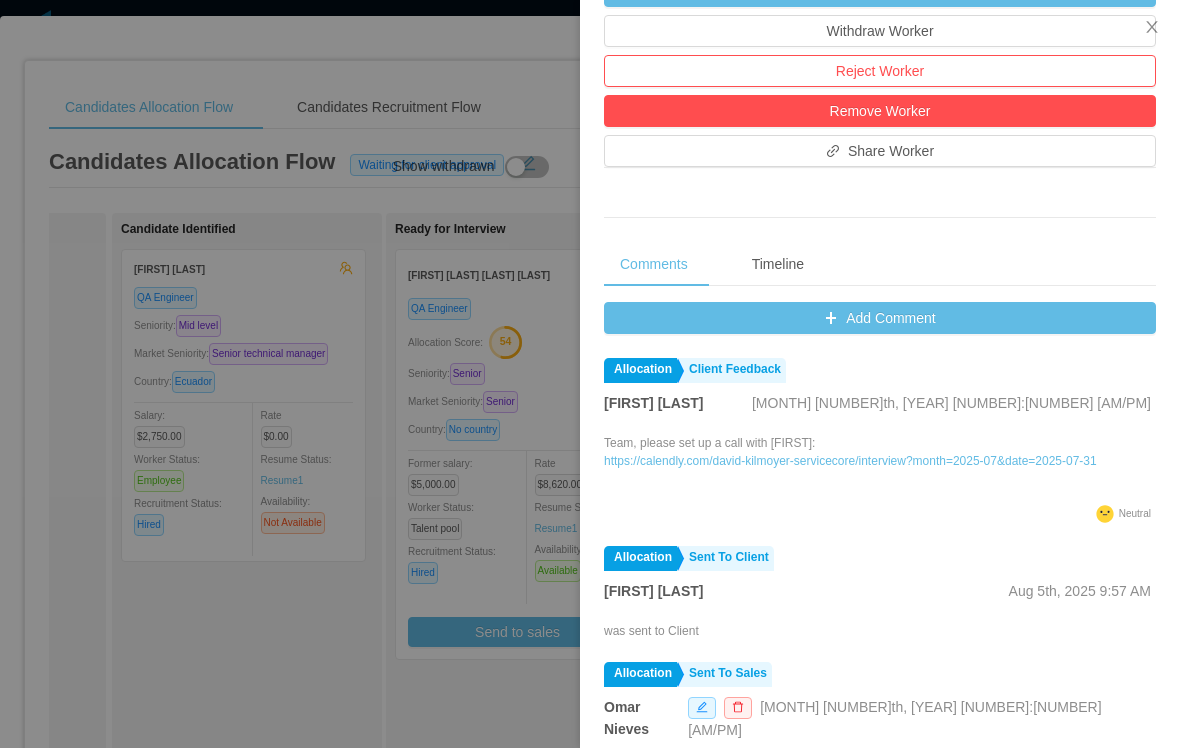 scroll, scrollTop: 720, scrollLeft: 0, axis: vertical 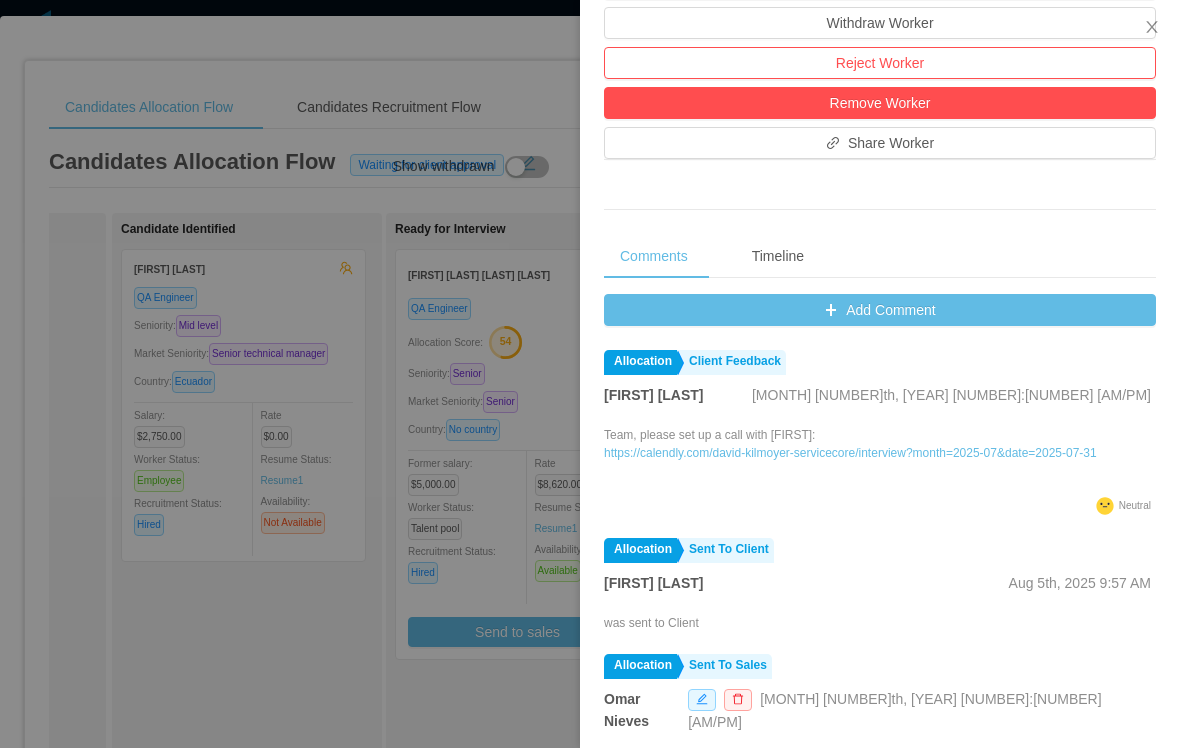 click on "Add Comment" at bounding box center (880, 310) 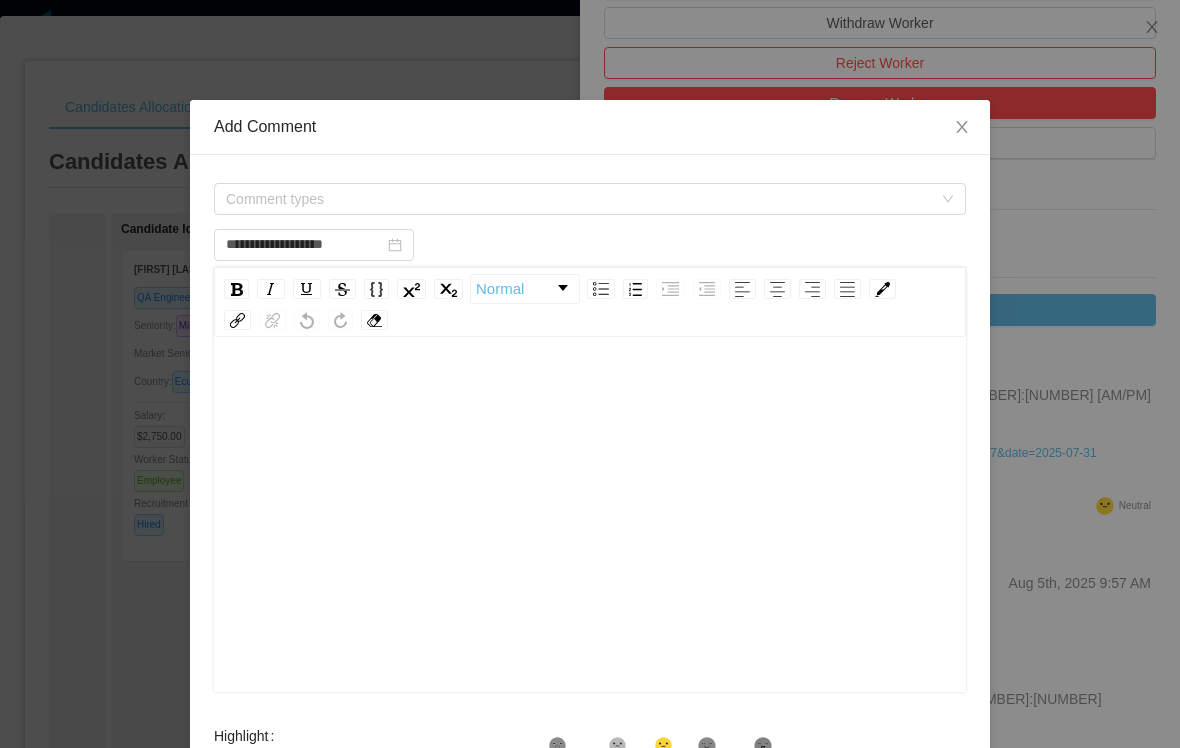 click on "Comment types" at bounding box center [579, 199] 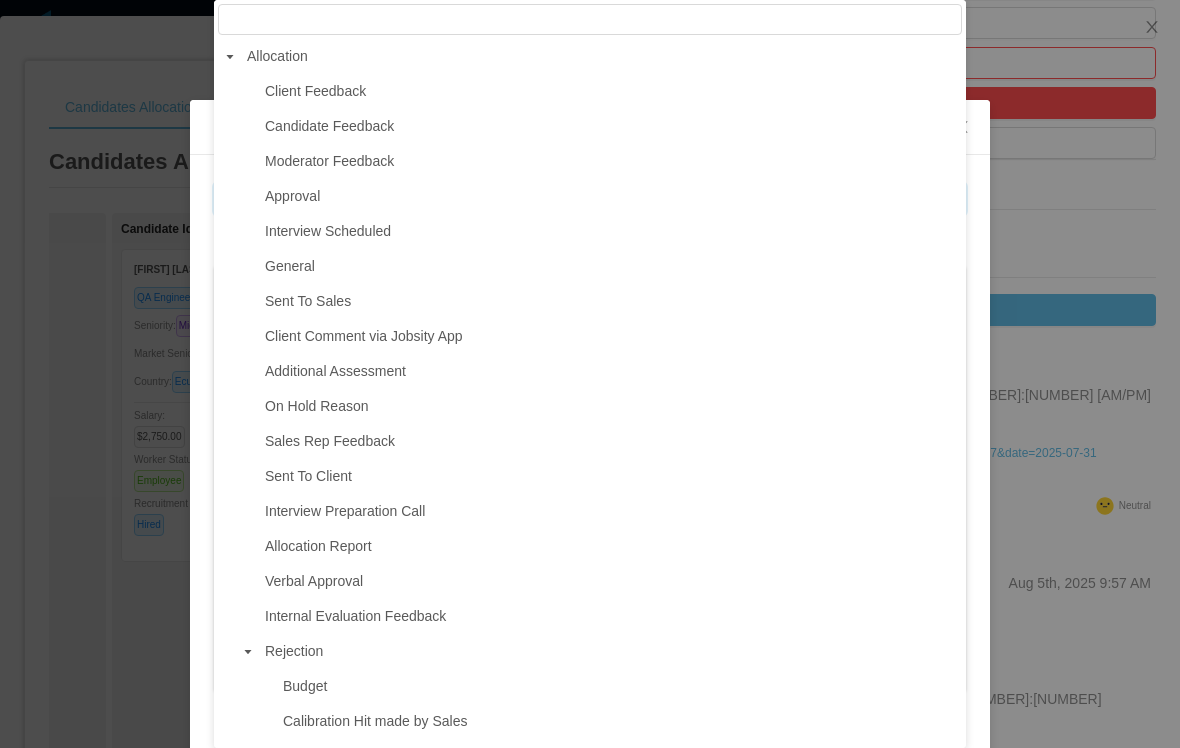 click on "Interview Scheduled" at bounding box center (328, 231) 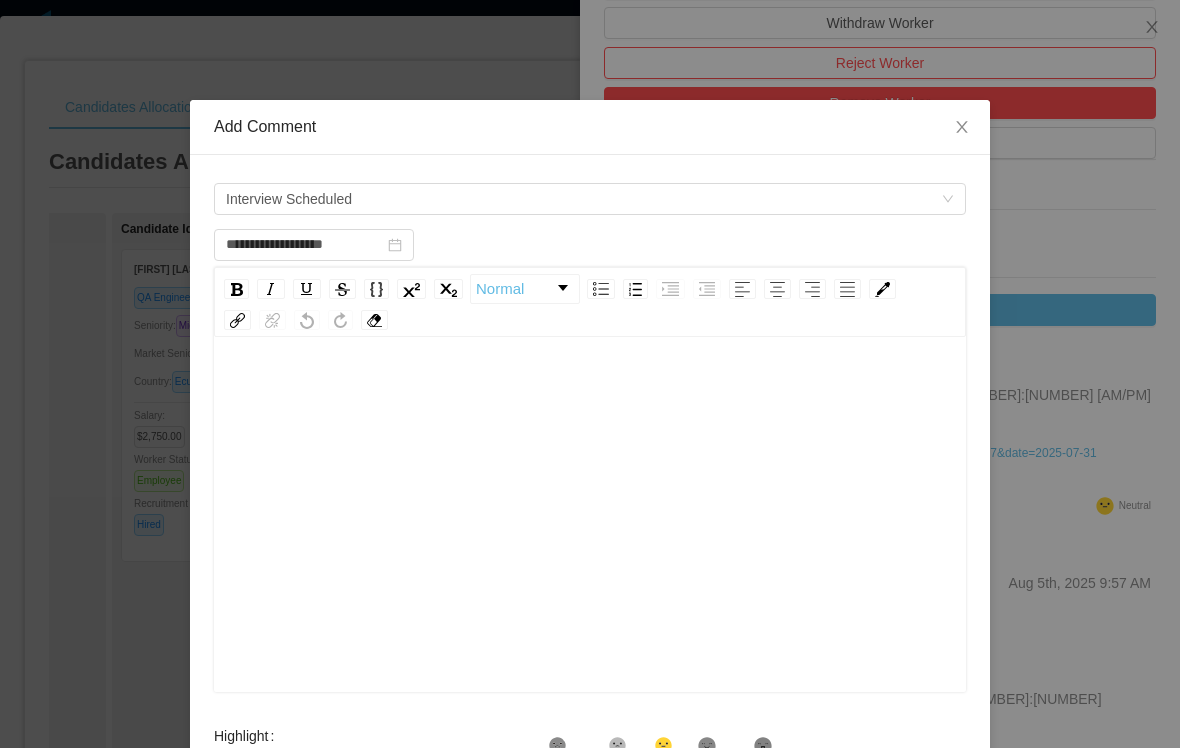 click at bounding box center [590, 546] 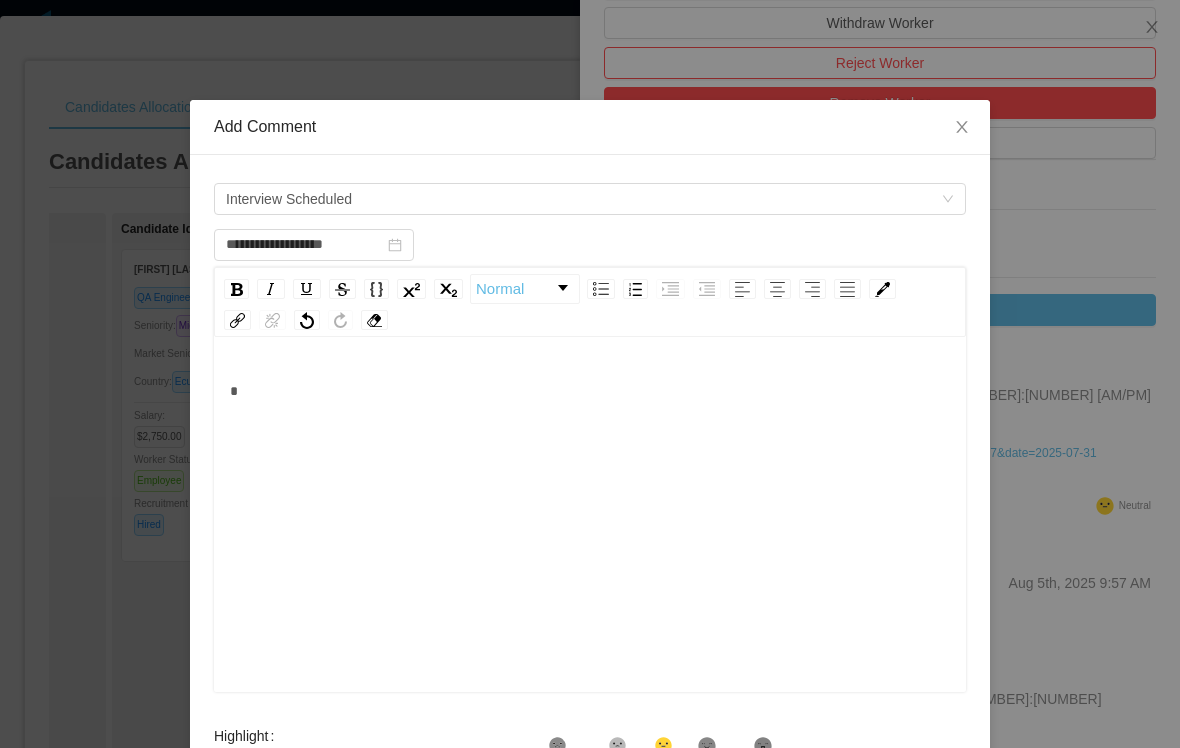 type 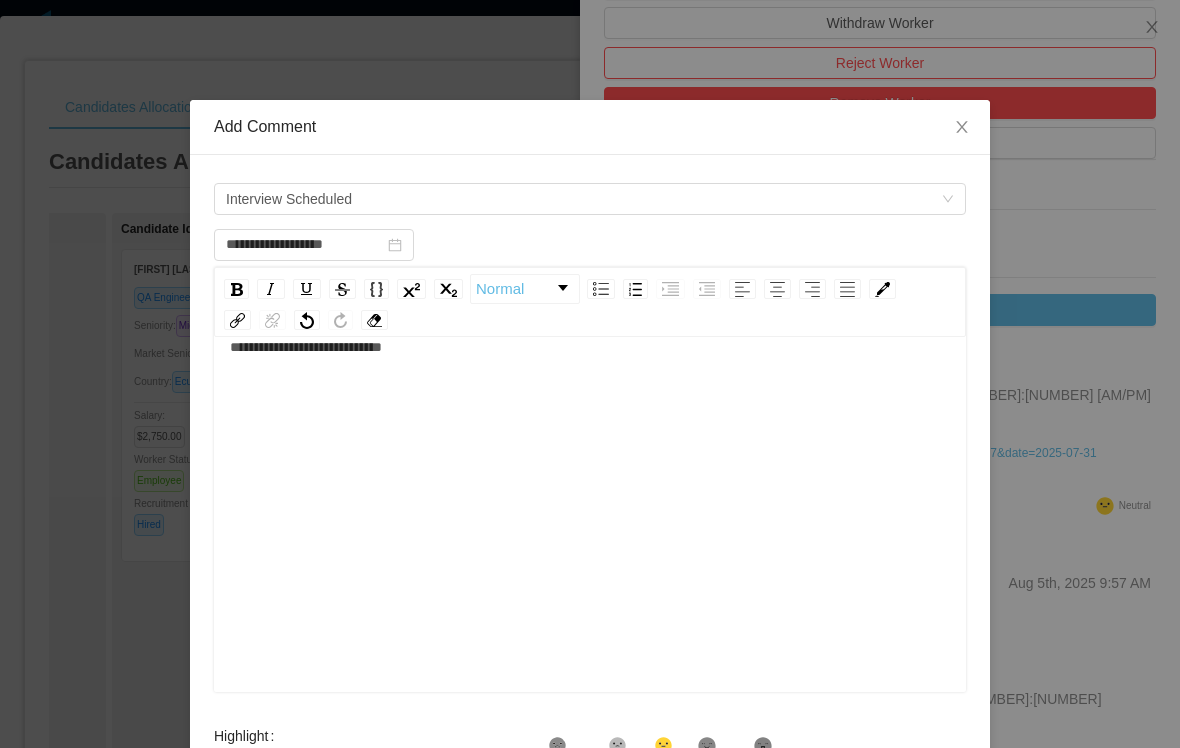 scroll, scrollTop: 44, scrollLeft: 0, axis: vertical 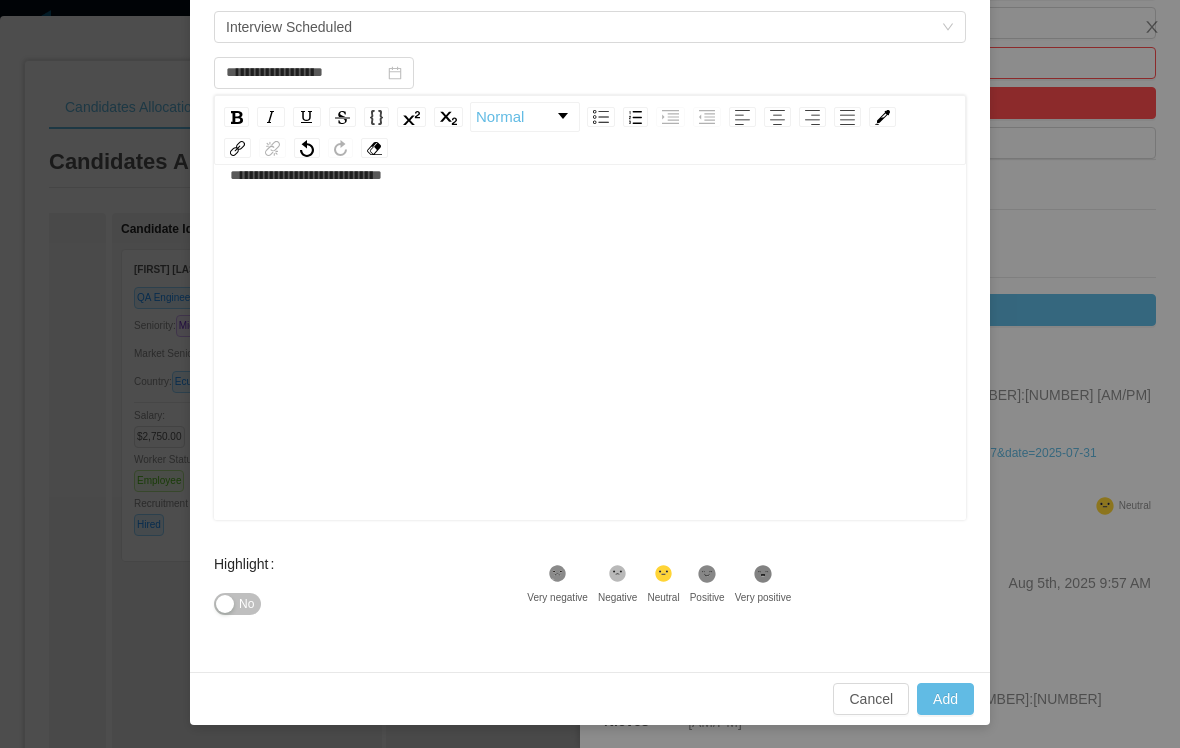 click 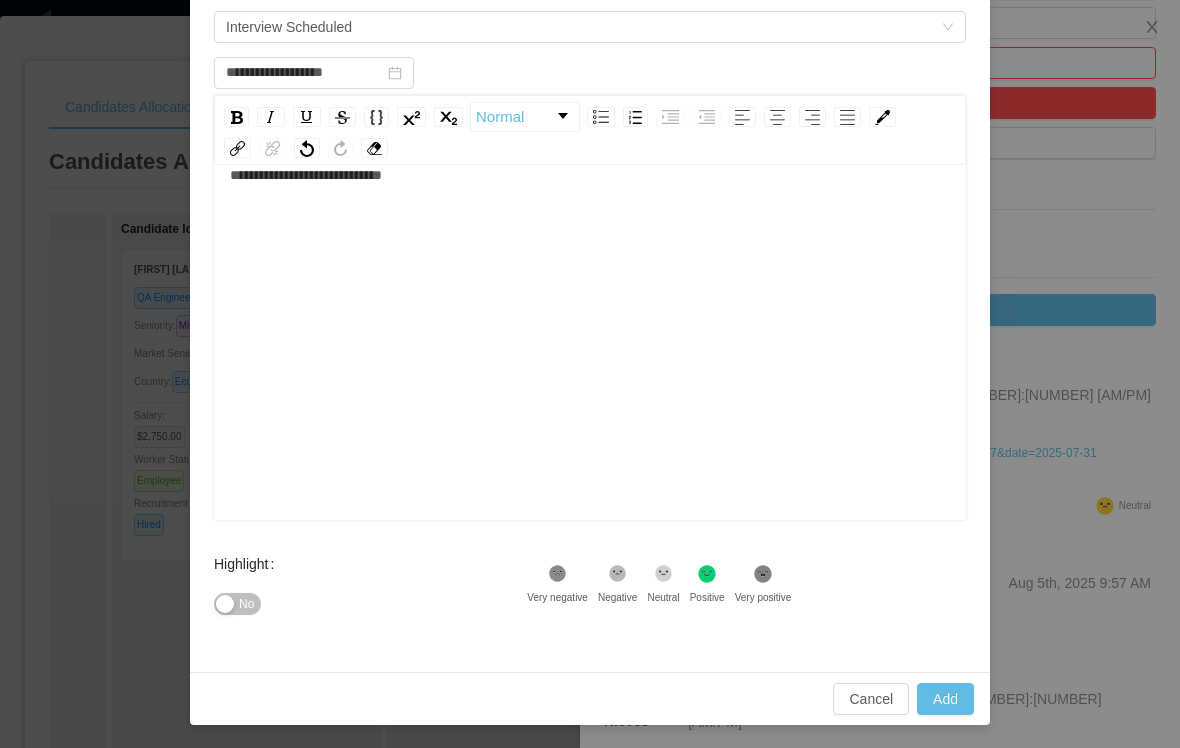 click on "Add" at bounding box center (945, 699) 